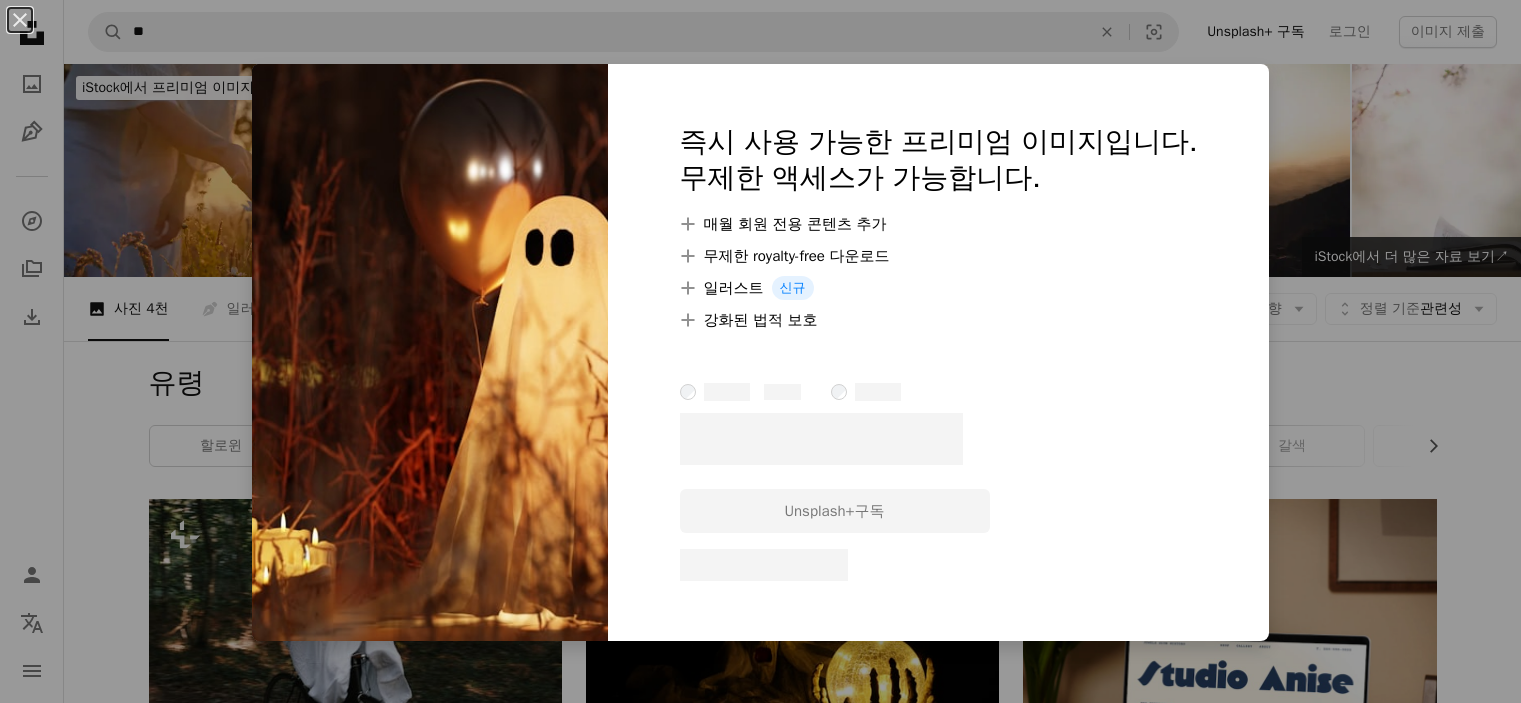scroll, scrollTop: 2300, scrollLeft: 0, axis: vertical 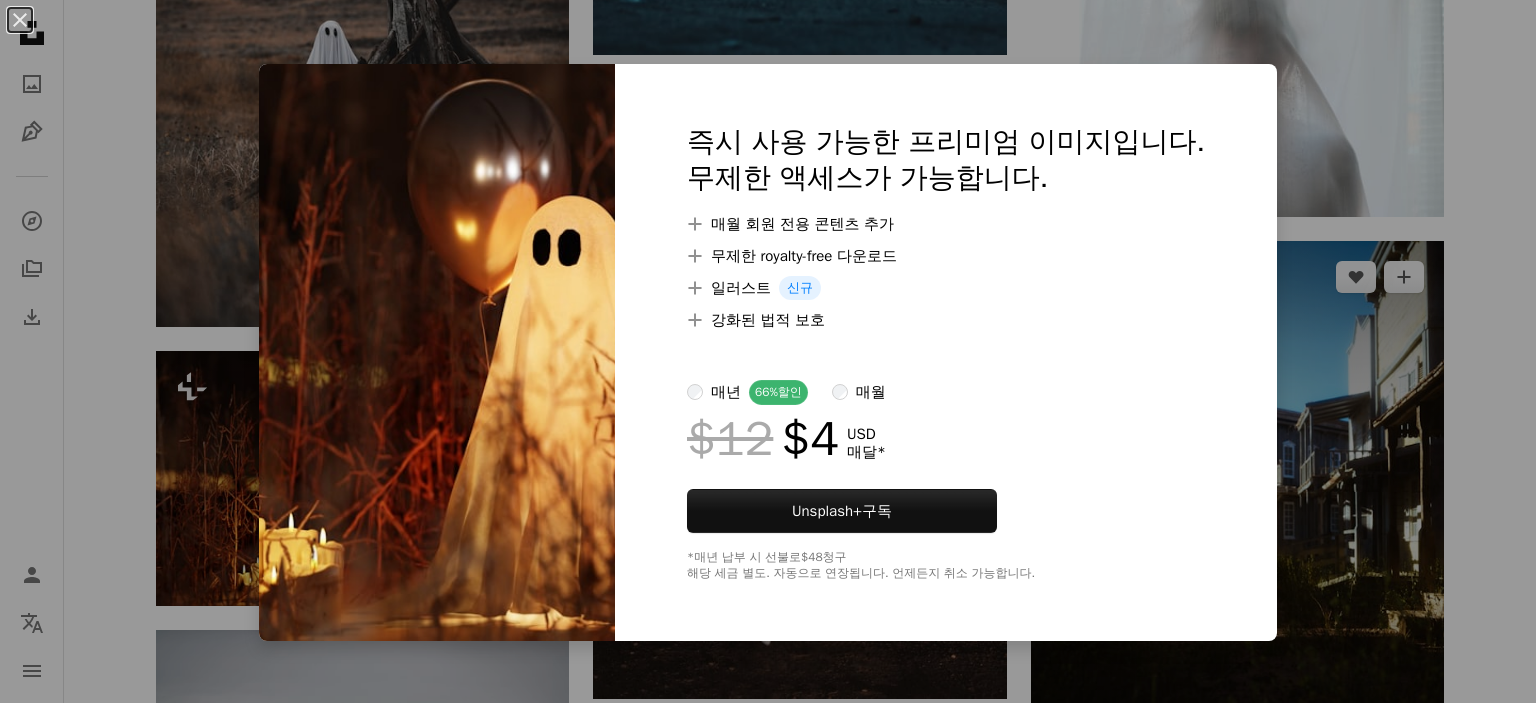 drag, startPoint x: 1238, startPoint y: 367, endPoint x: 1158, endPoint y: 369, distance: 80.024994 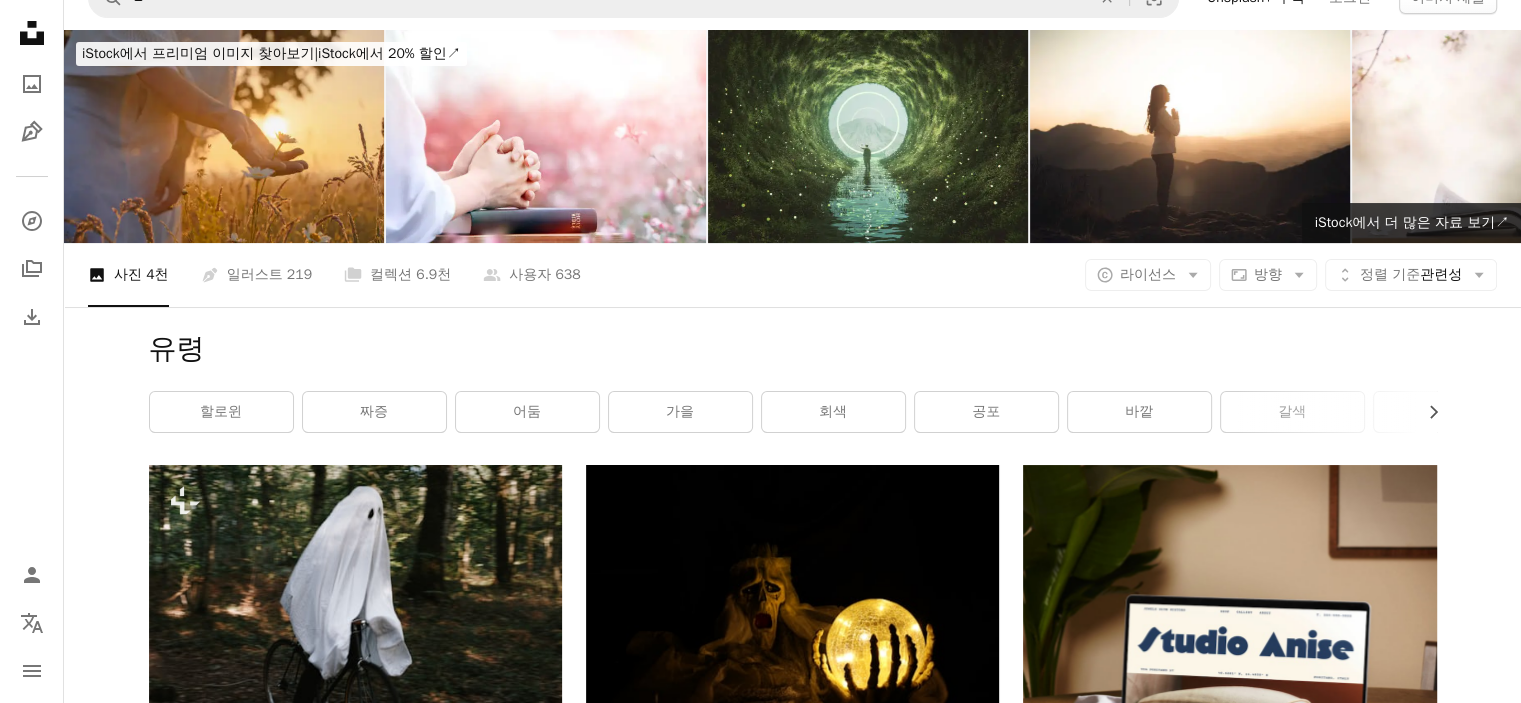 scroll, scrollTop: 0, scrollLeft: 0, axis: both 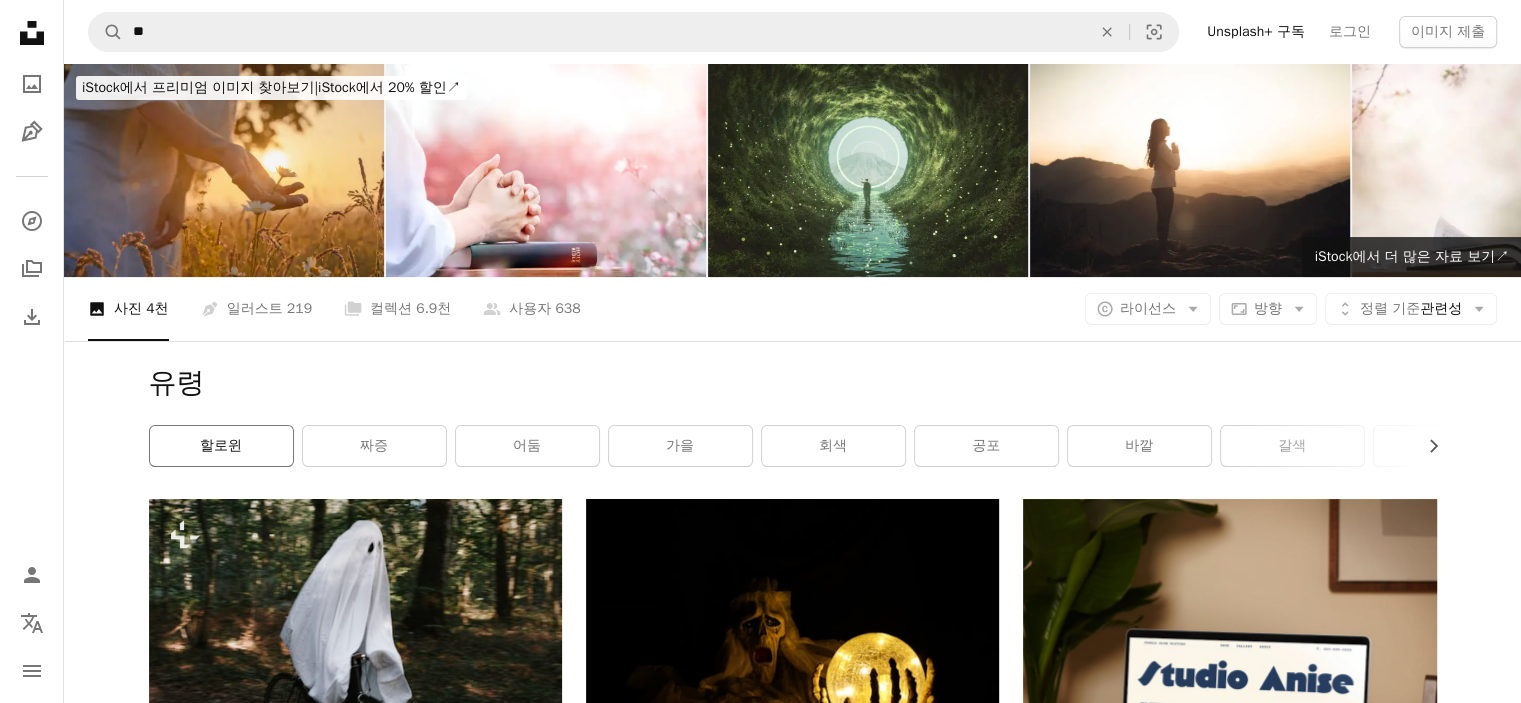 click on "할로윈" at bounding box center [221, 446] 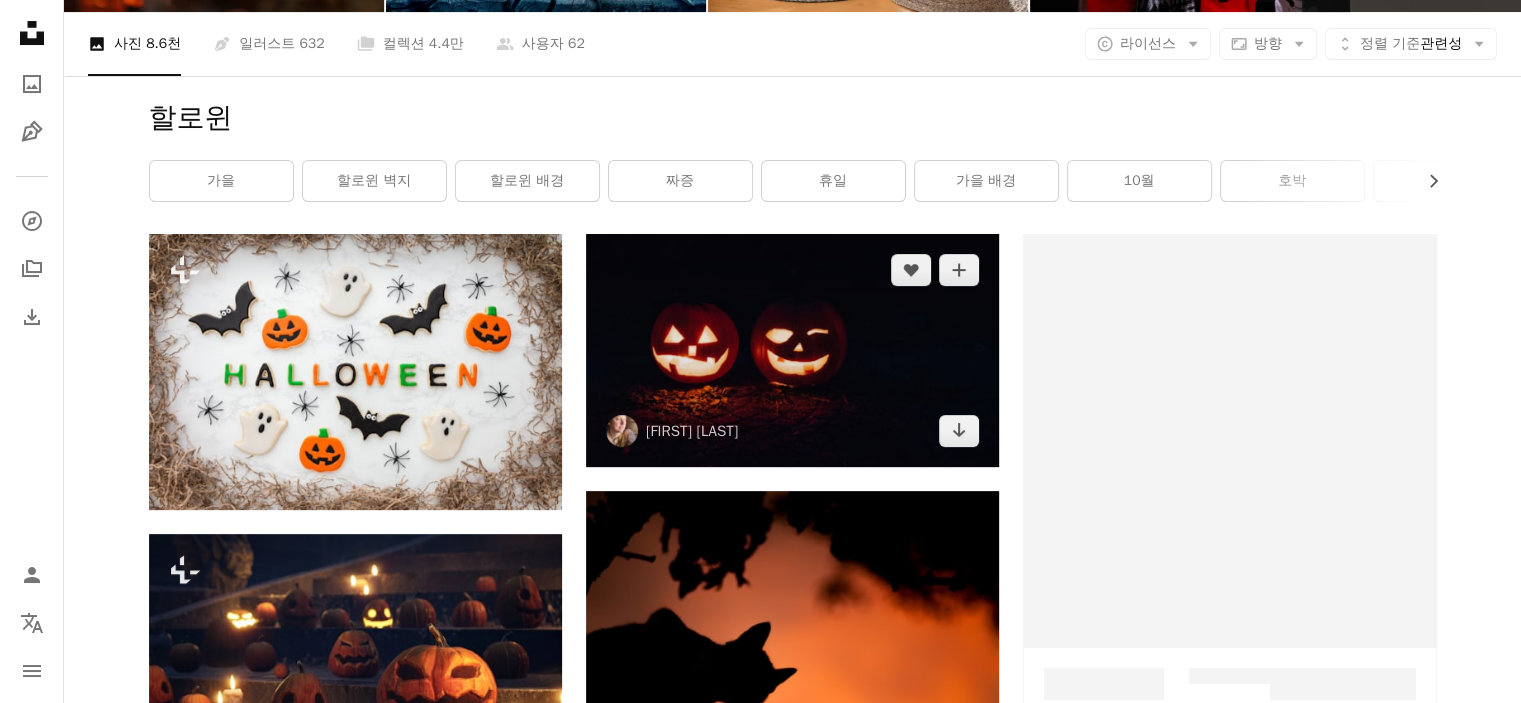 scroll, scrollTop: 300, scrollLeft: 0, axis: vertical 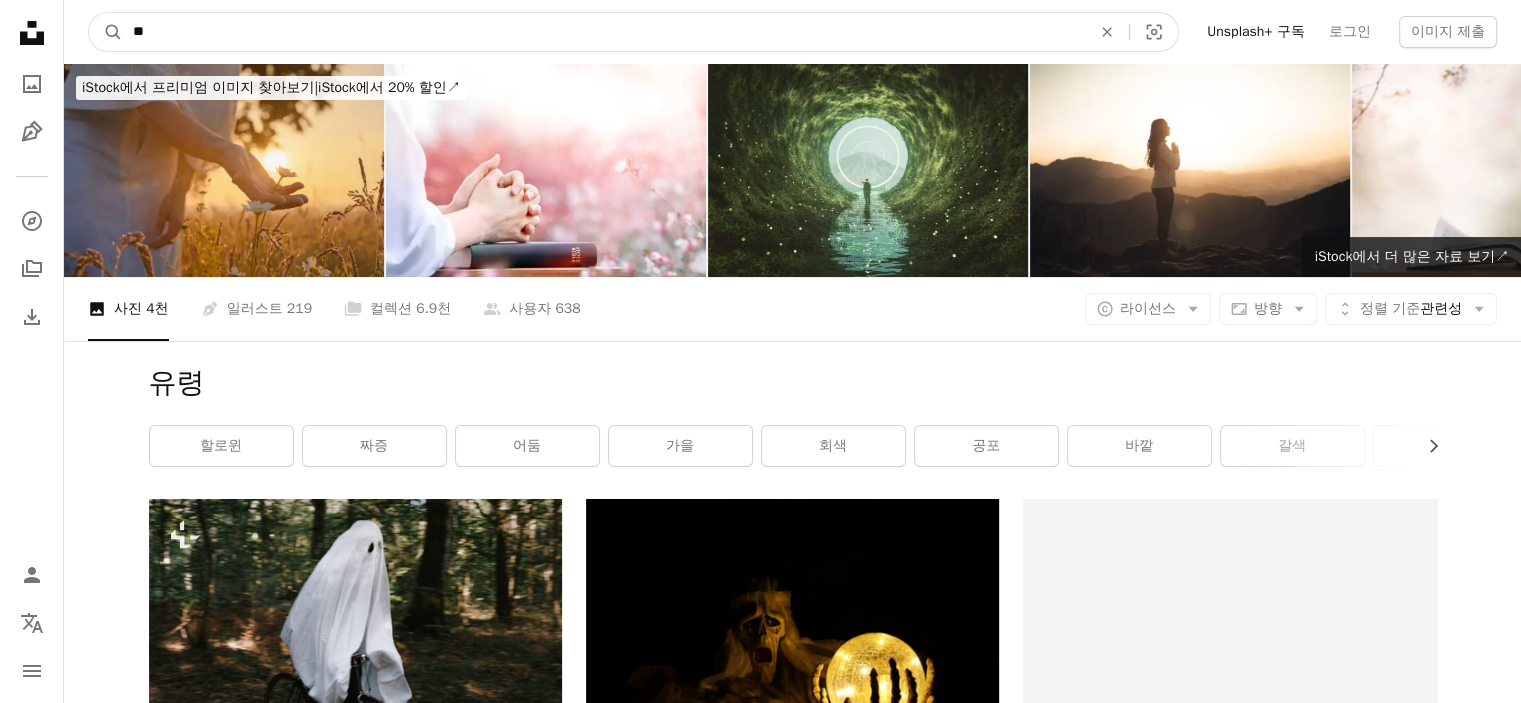 drag, startPoint x: 155, startPoint y: 45, endPoint x: 47, endPoint y: 45, distance: 108 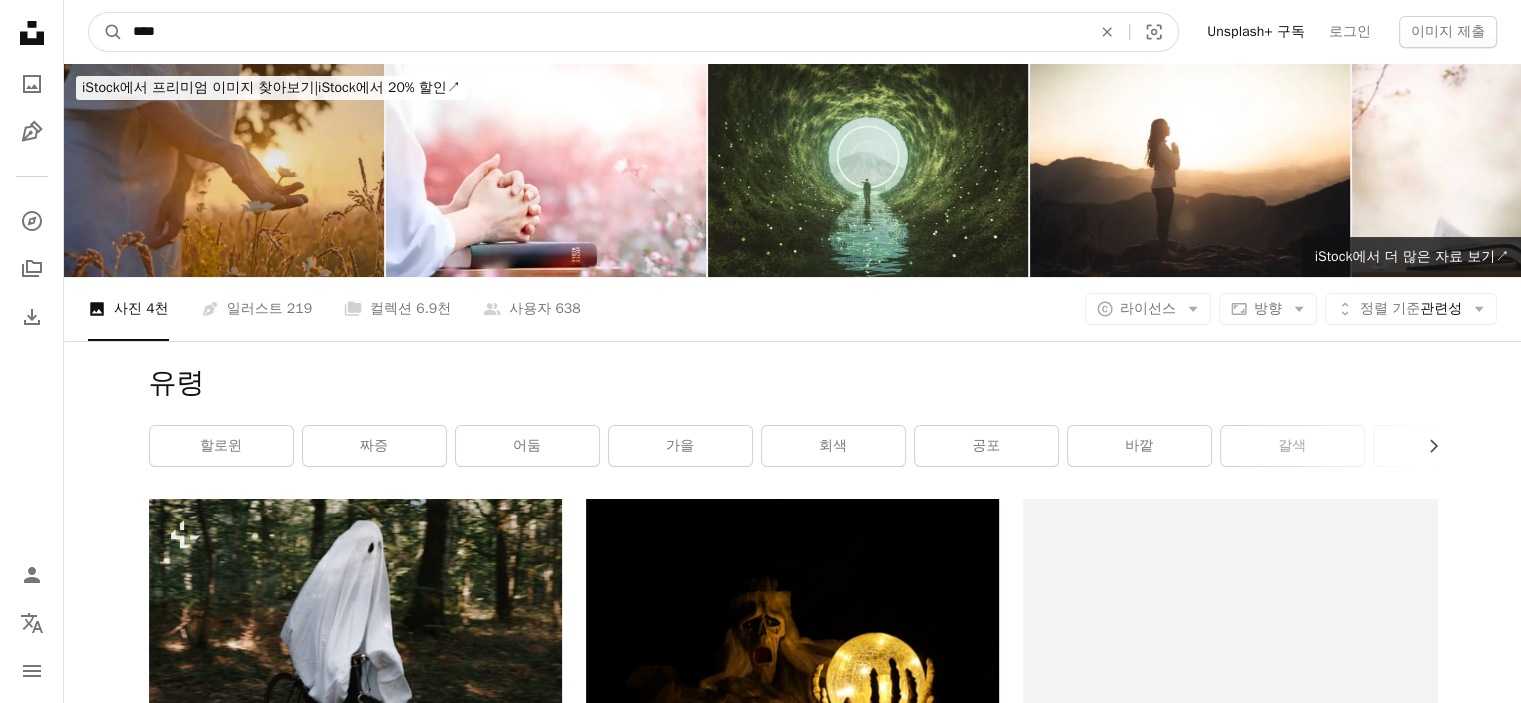 type on "*****" 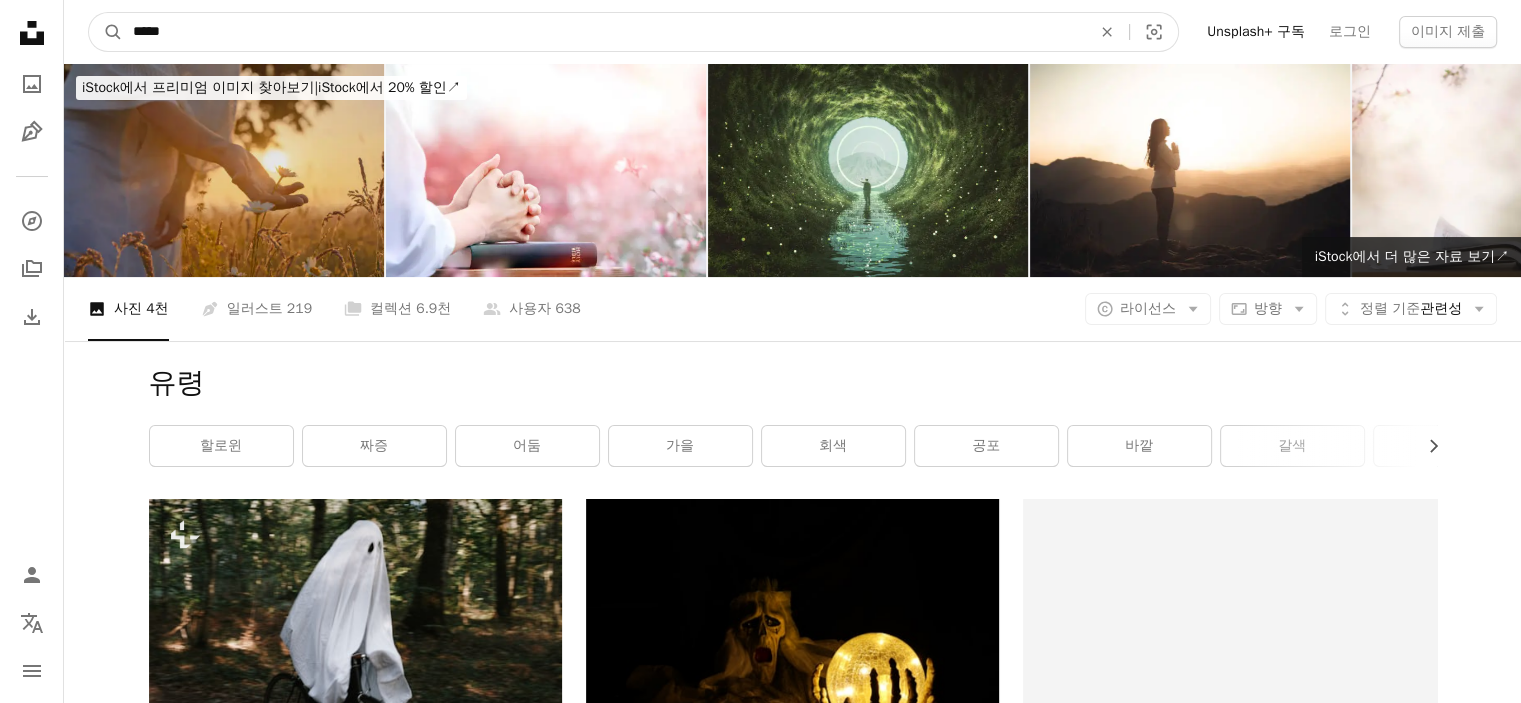 click on "A magnifying glass" at bounding box center [106, 32] 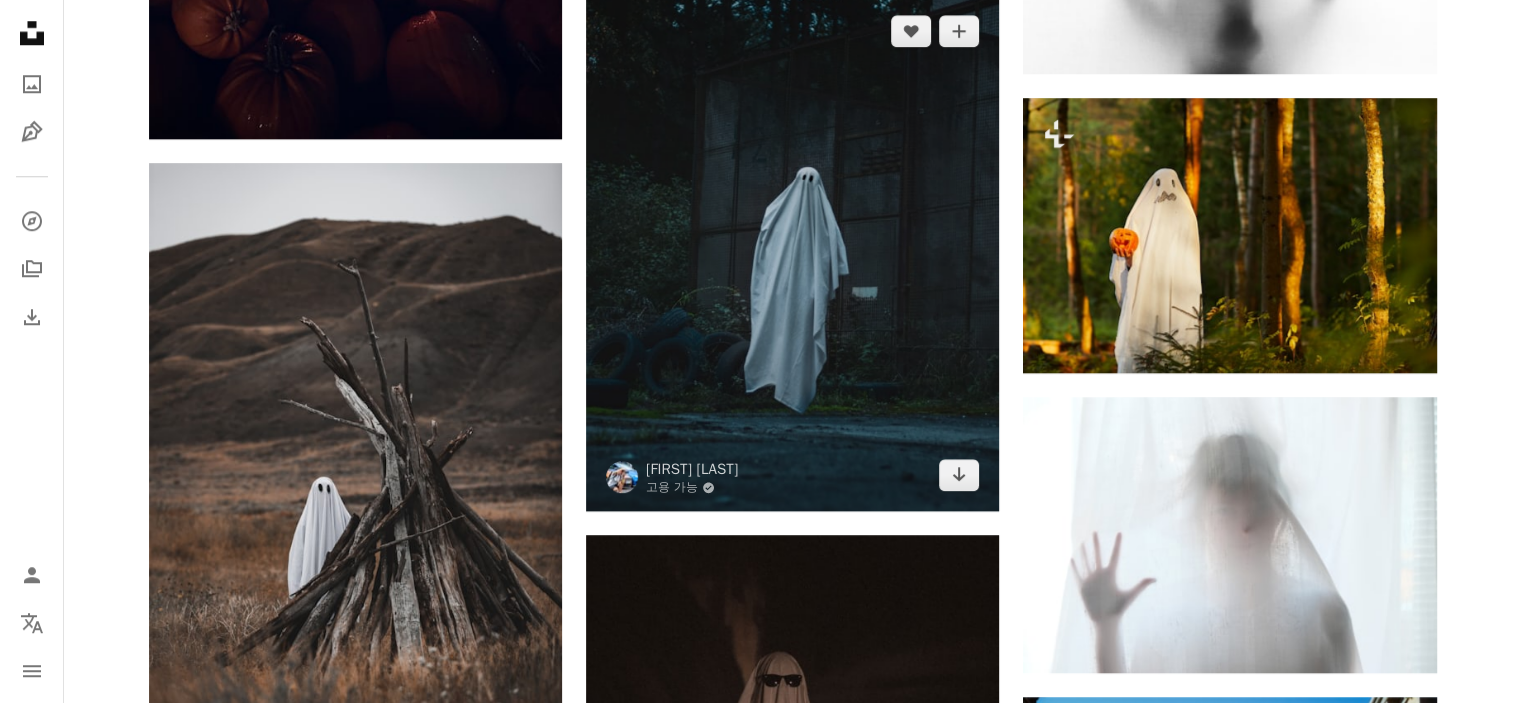 scroll, scrollTop: 1800, scrollLeft: 0, axis: vertical 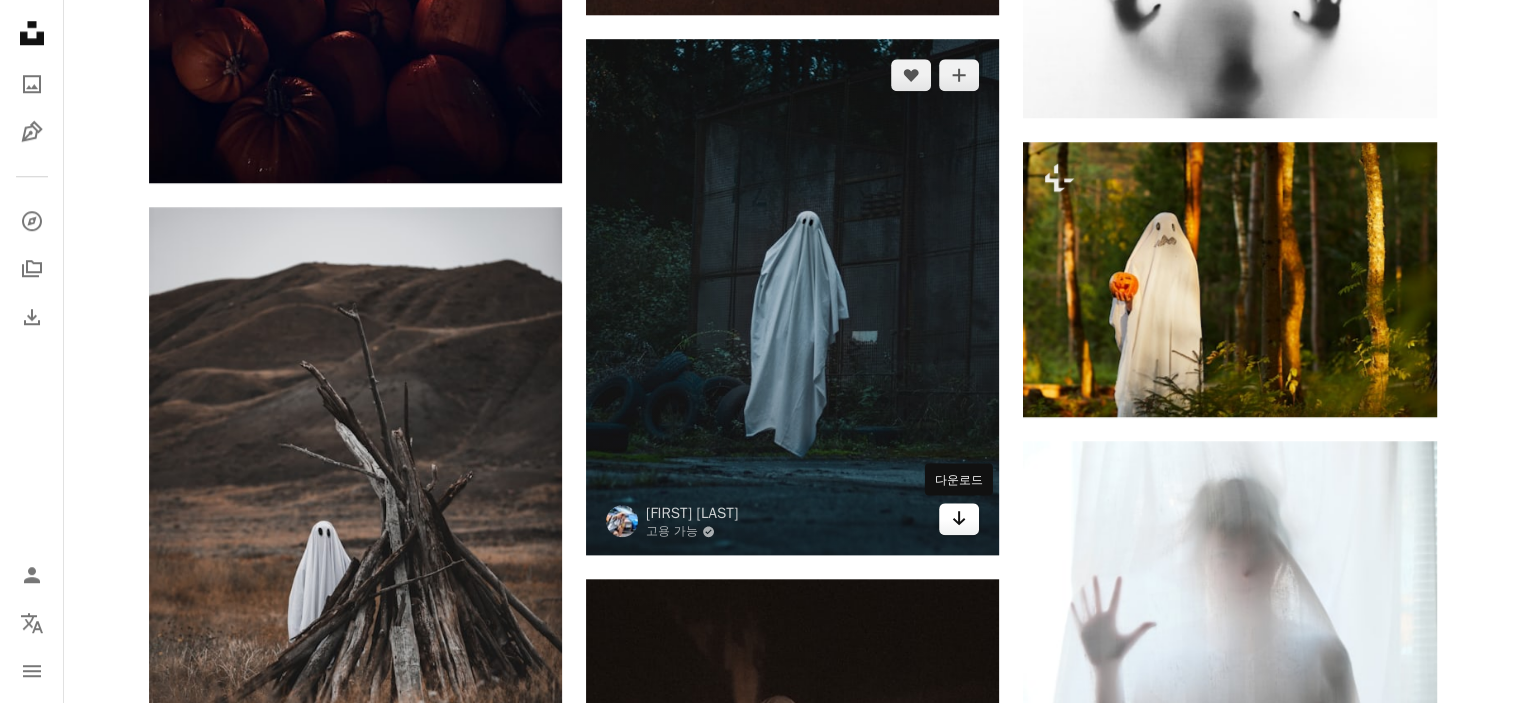click on "Arrow pointing down" at bounding box center [959, 519] 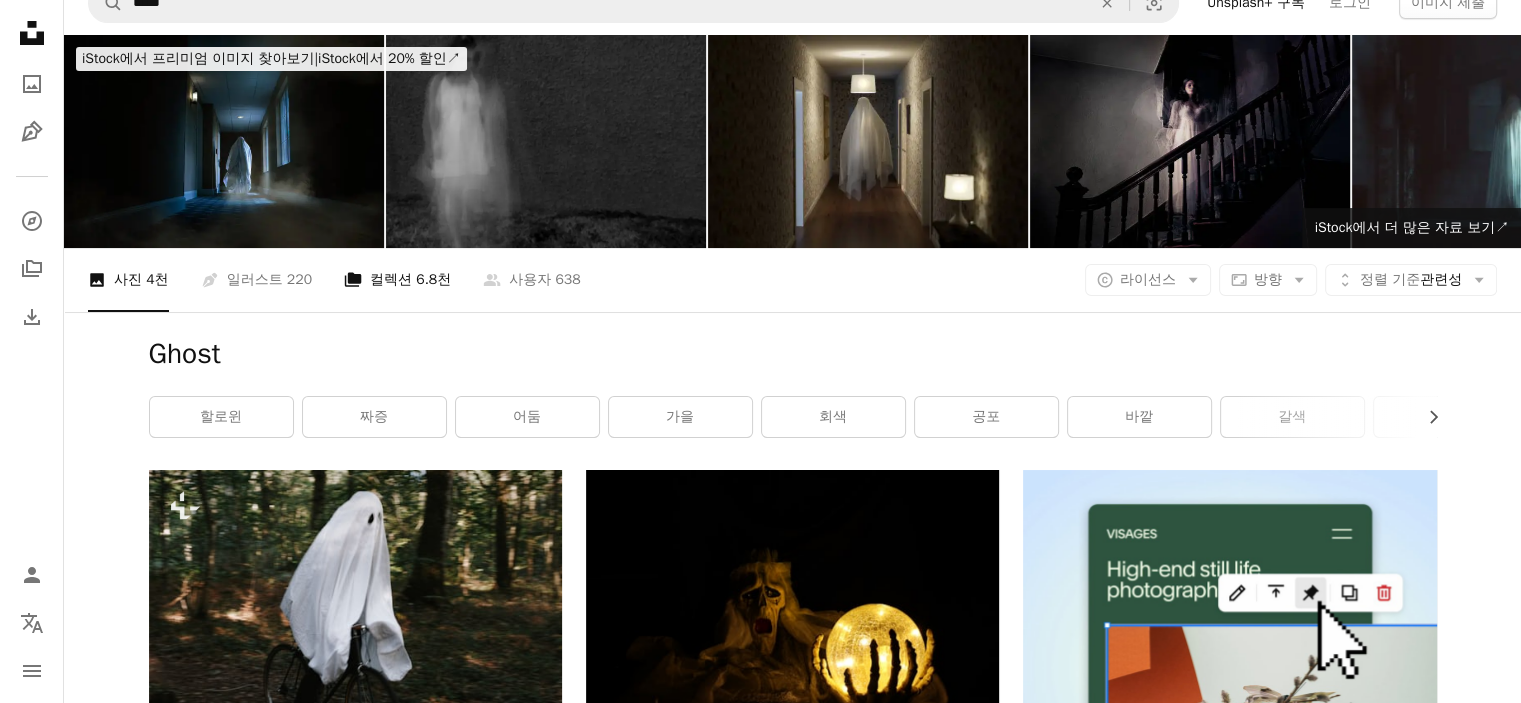 scroll, scrollTop: 0, scrollLeft: 0, axis: both 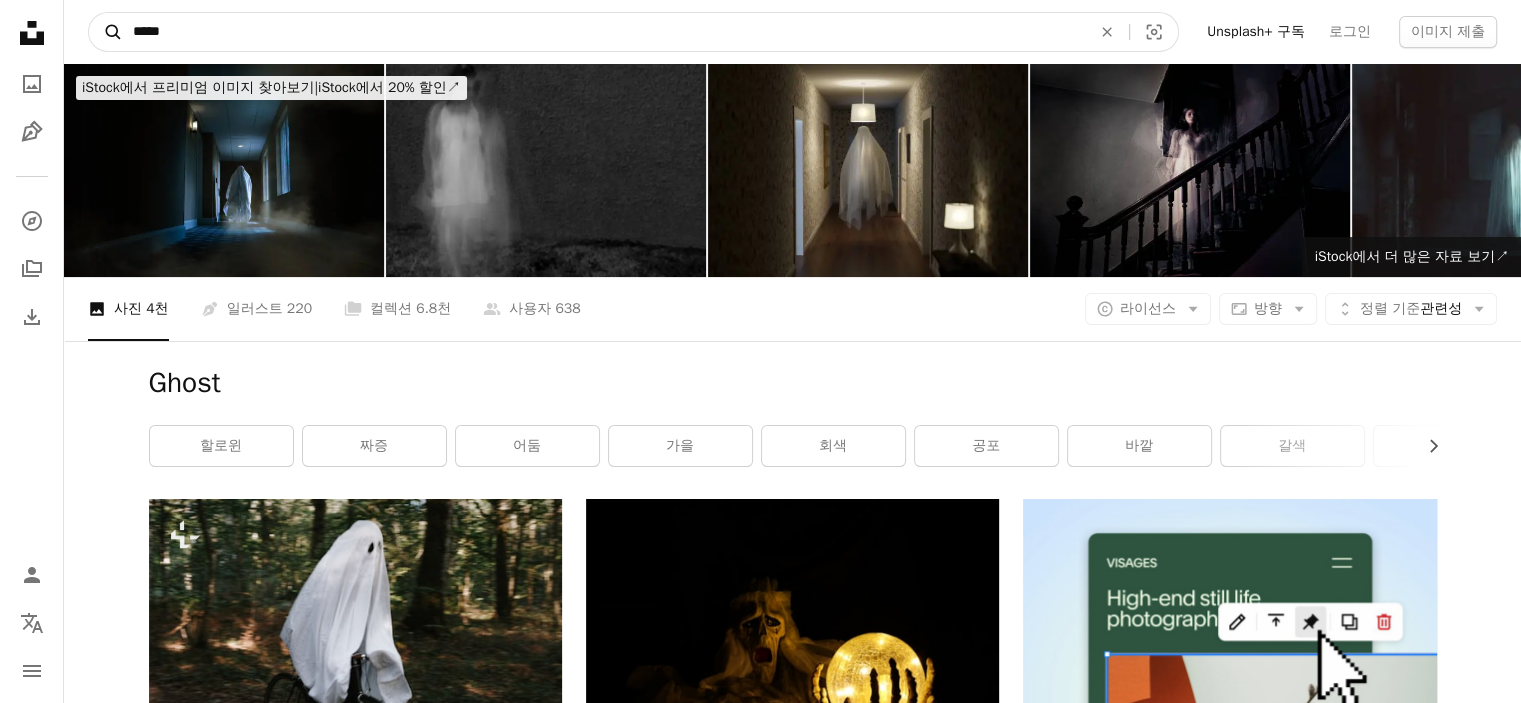 drag, startPoint x: 382, startPoint y: 23, endPoint x: 106, endPoint y: 47, distance: 277.0415 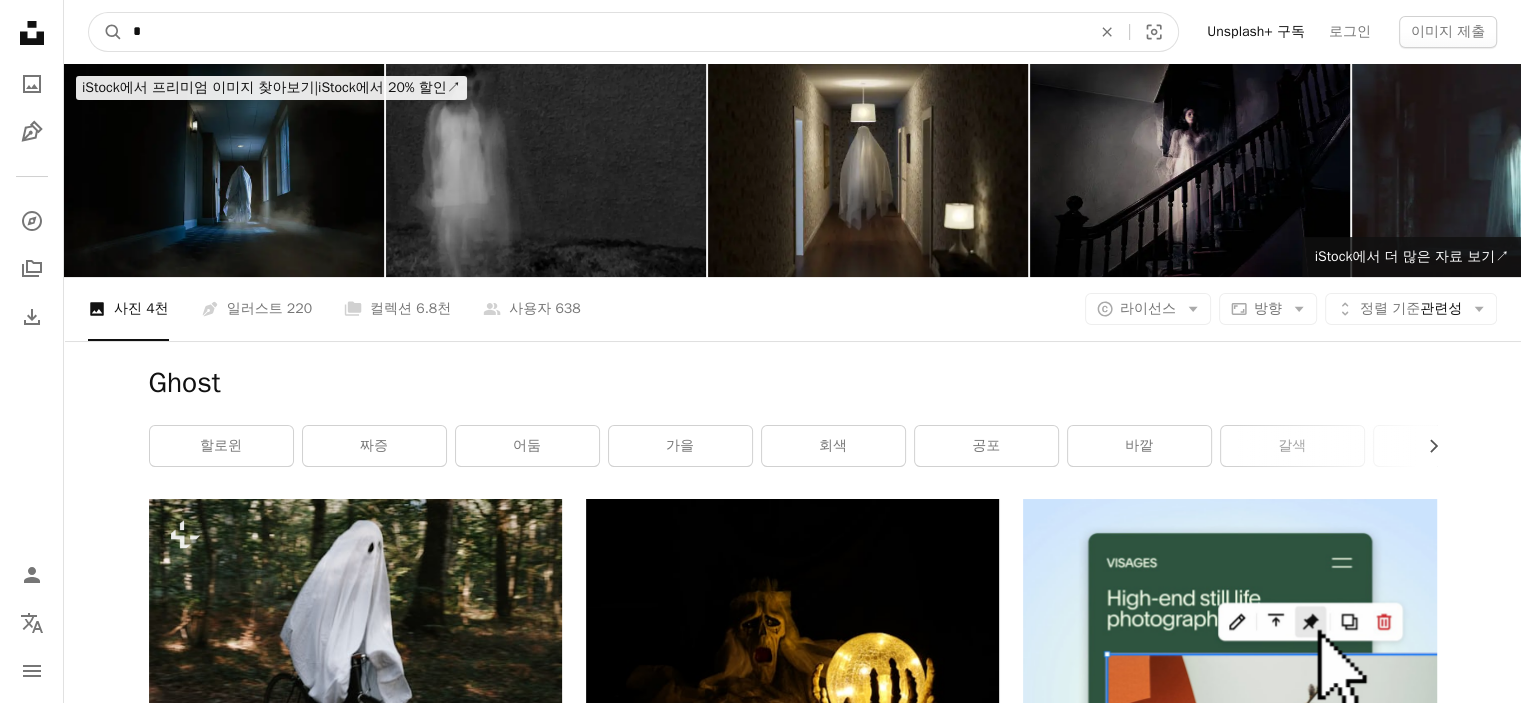 type on "*" 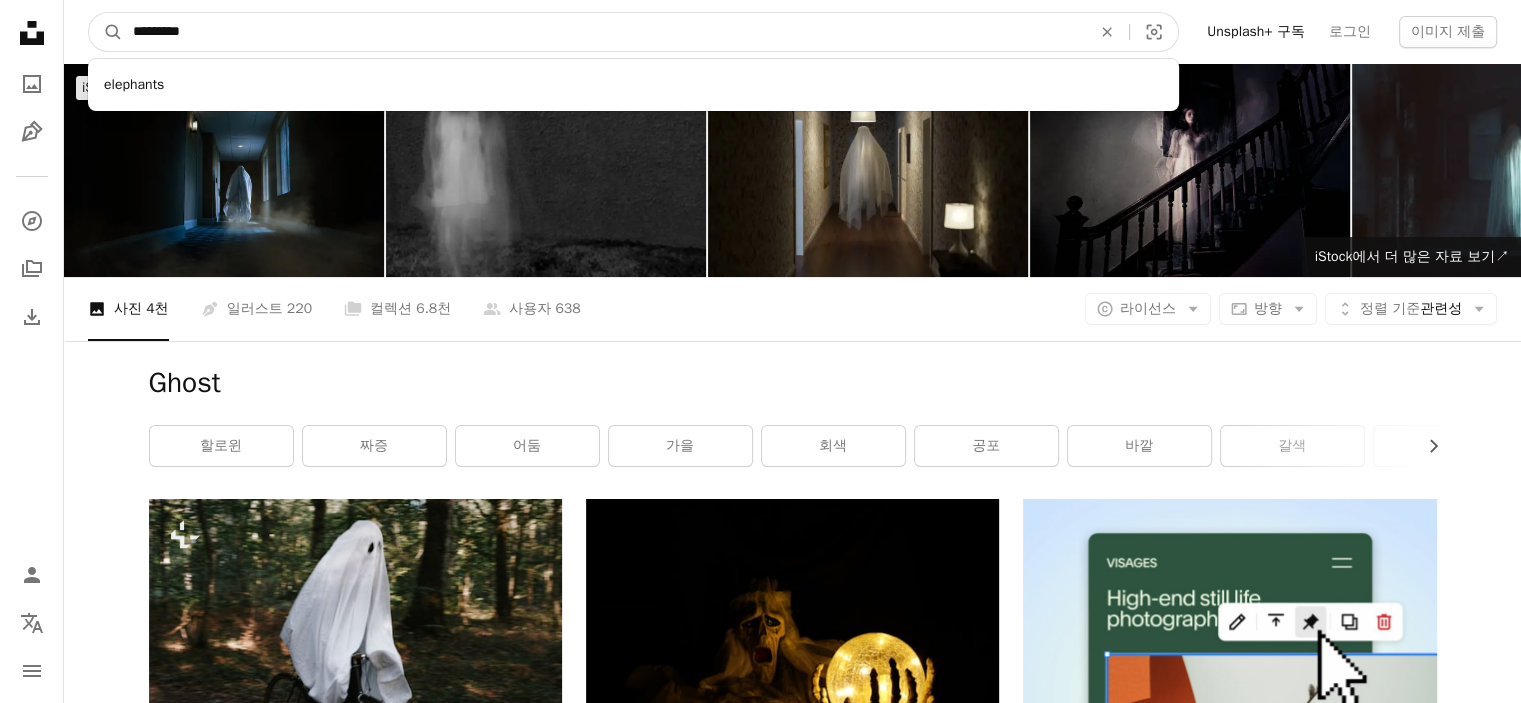 type on "*********" 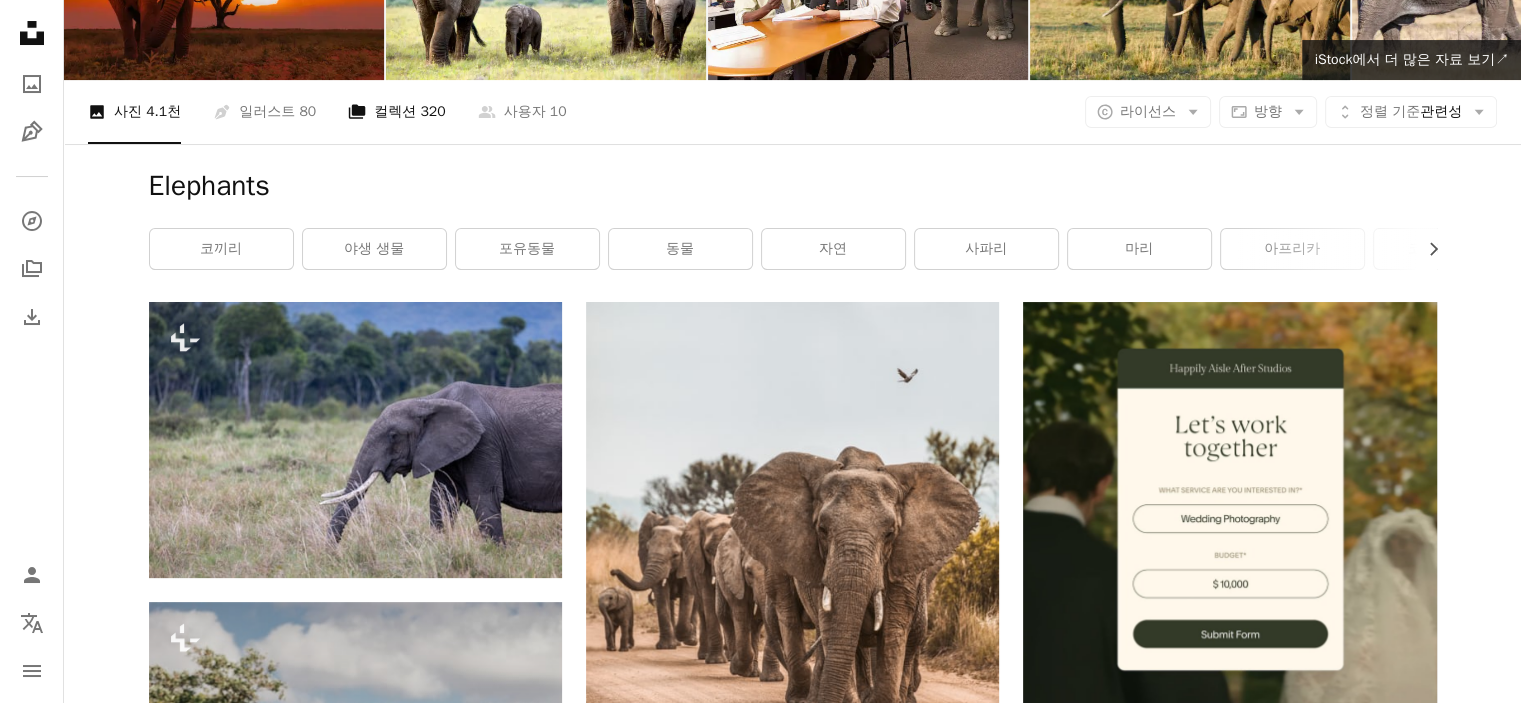 scroll, scrollTop: 0, scrollLeft: 0, axis: both 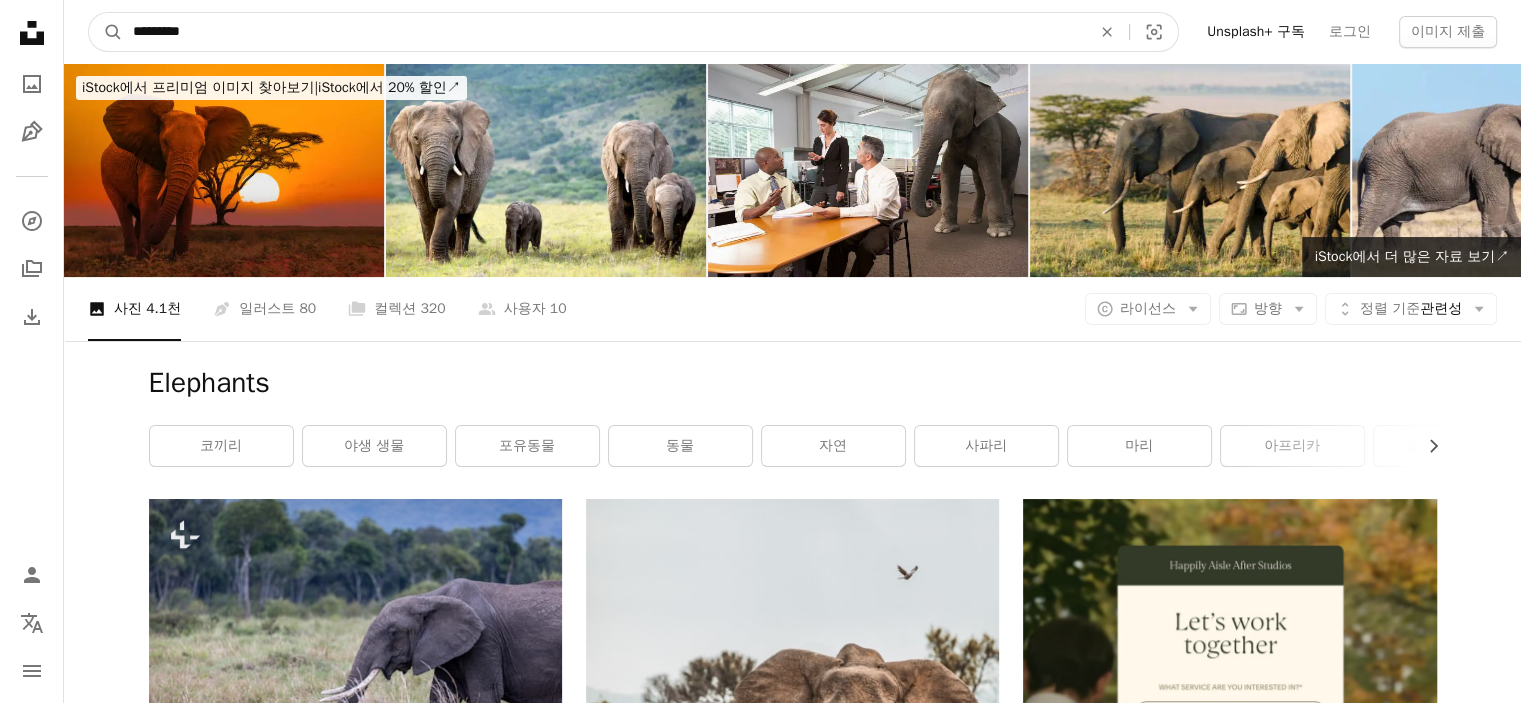 click on "*********" at bounding box center [604, 32] 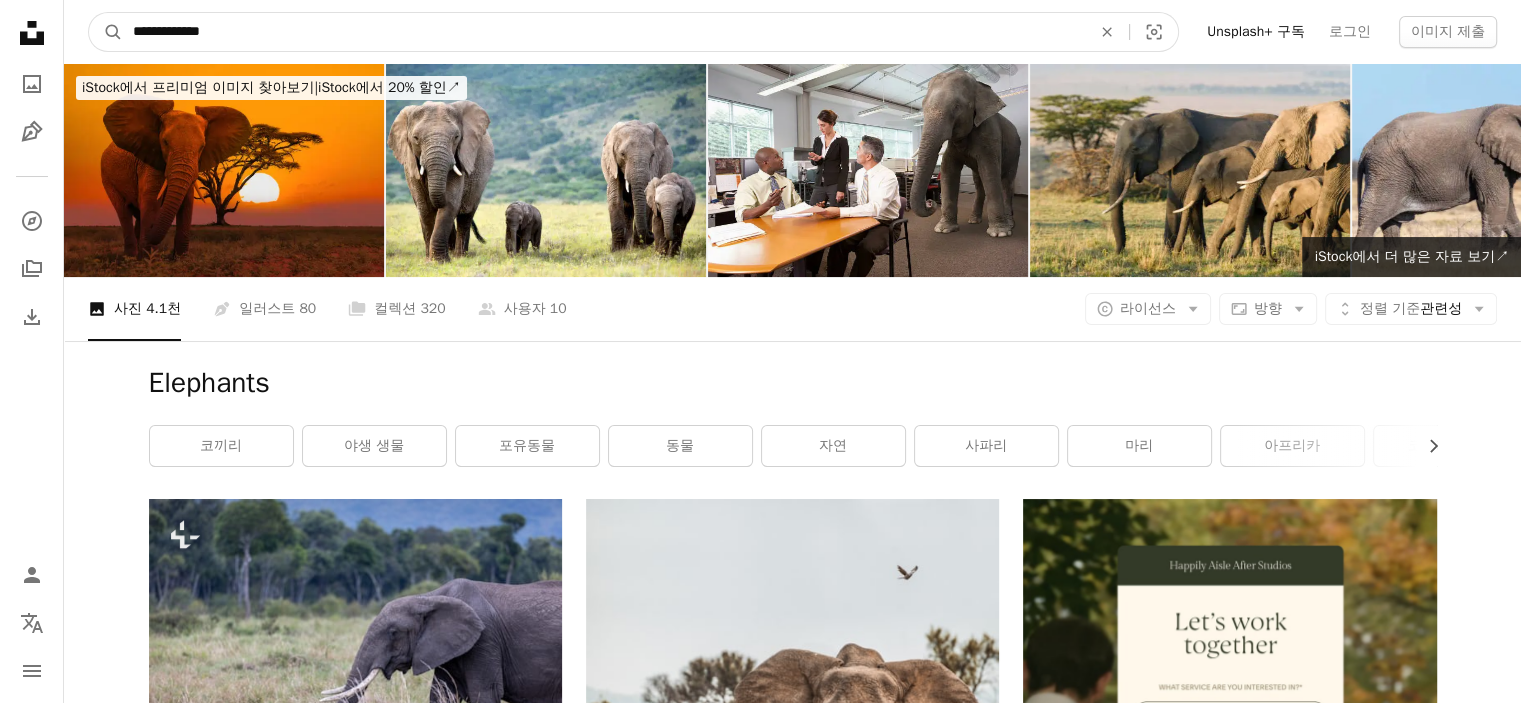 type on "**********" 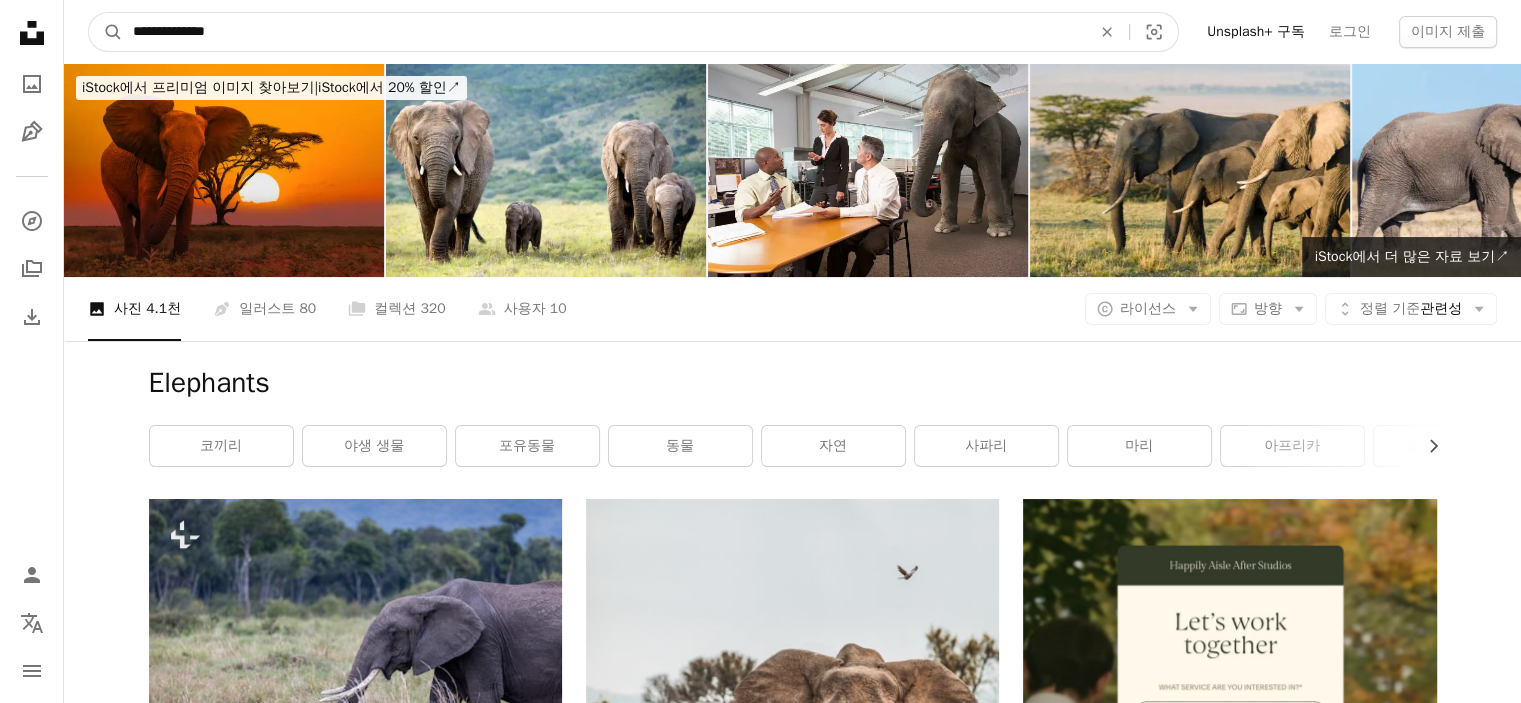 click on "A magnifying glass" at bounding box center (106, 32) 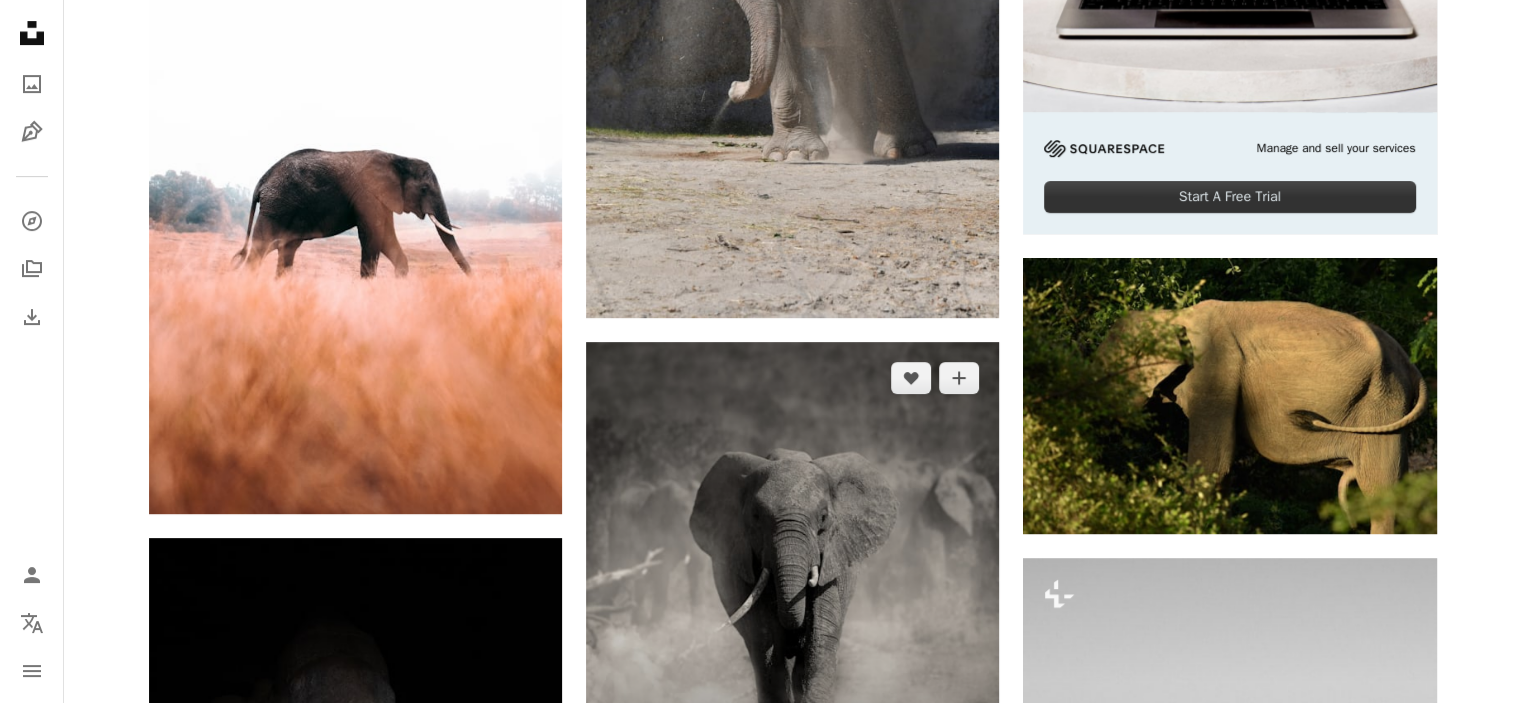 scroll, scrollTop: 1000, scrollLeft: 0, axis: vertical 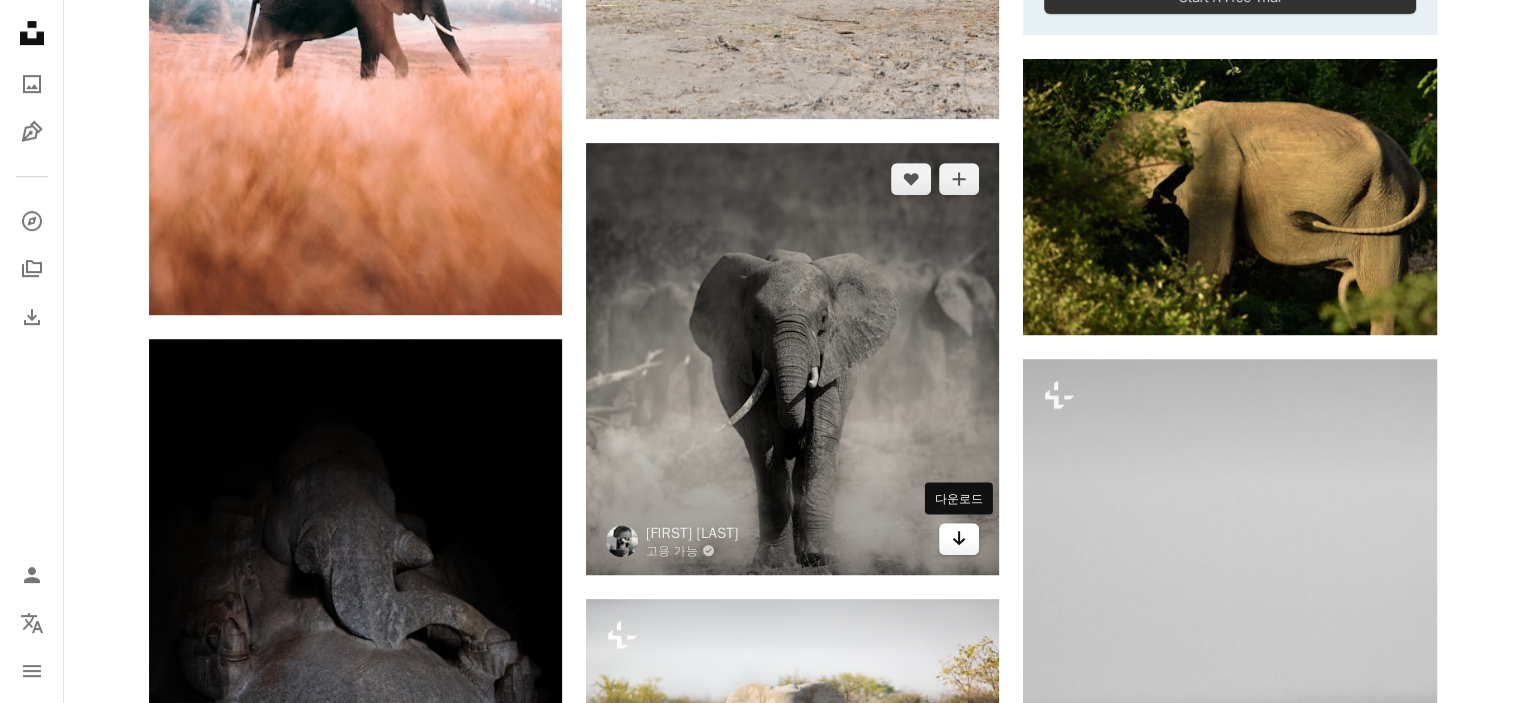 click on "Arrow pointing down" 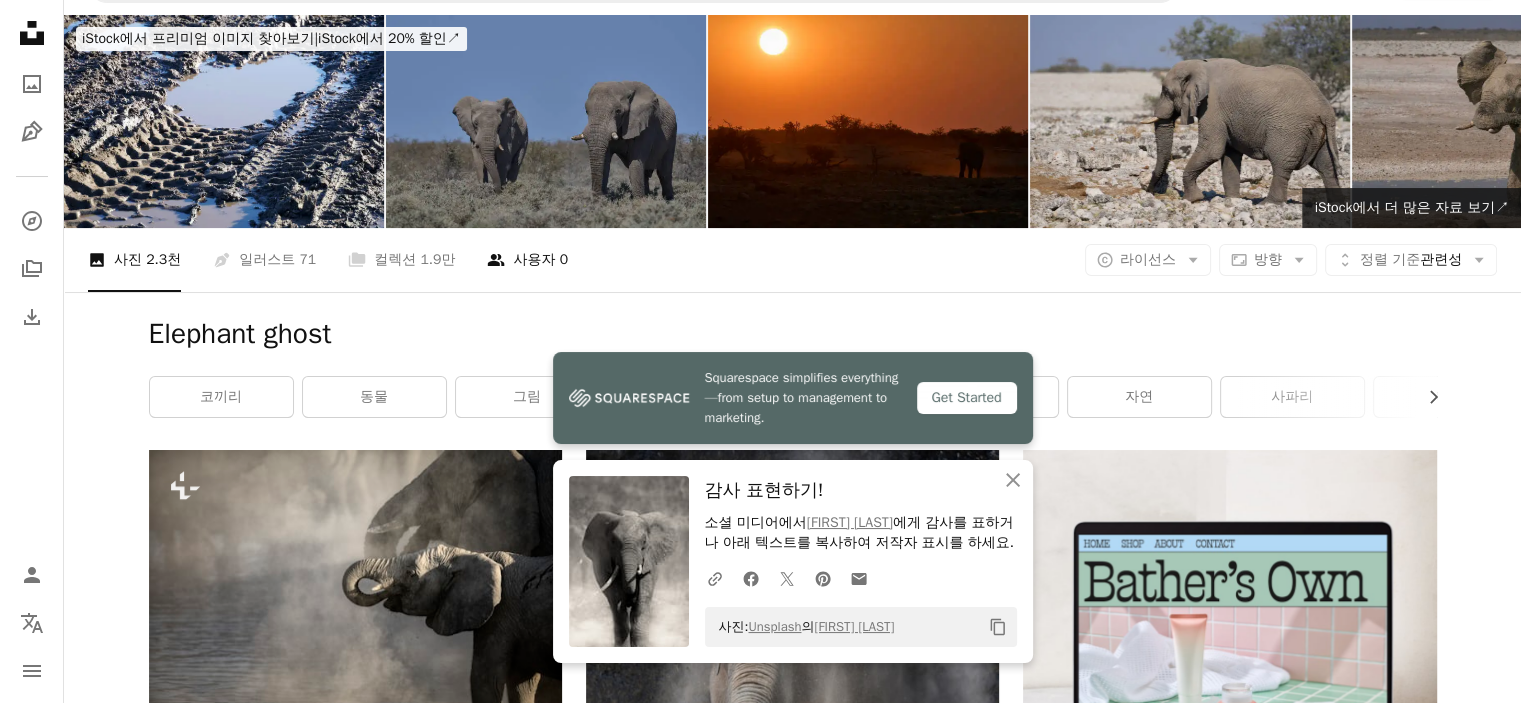 scroll, scrollTop: 0, scrollLeft: 0, axis: both 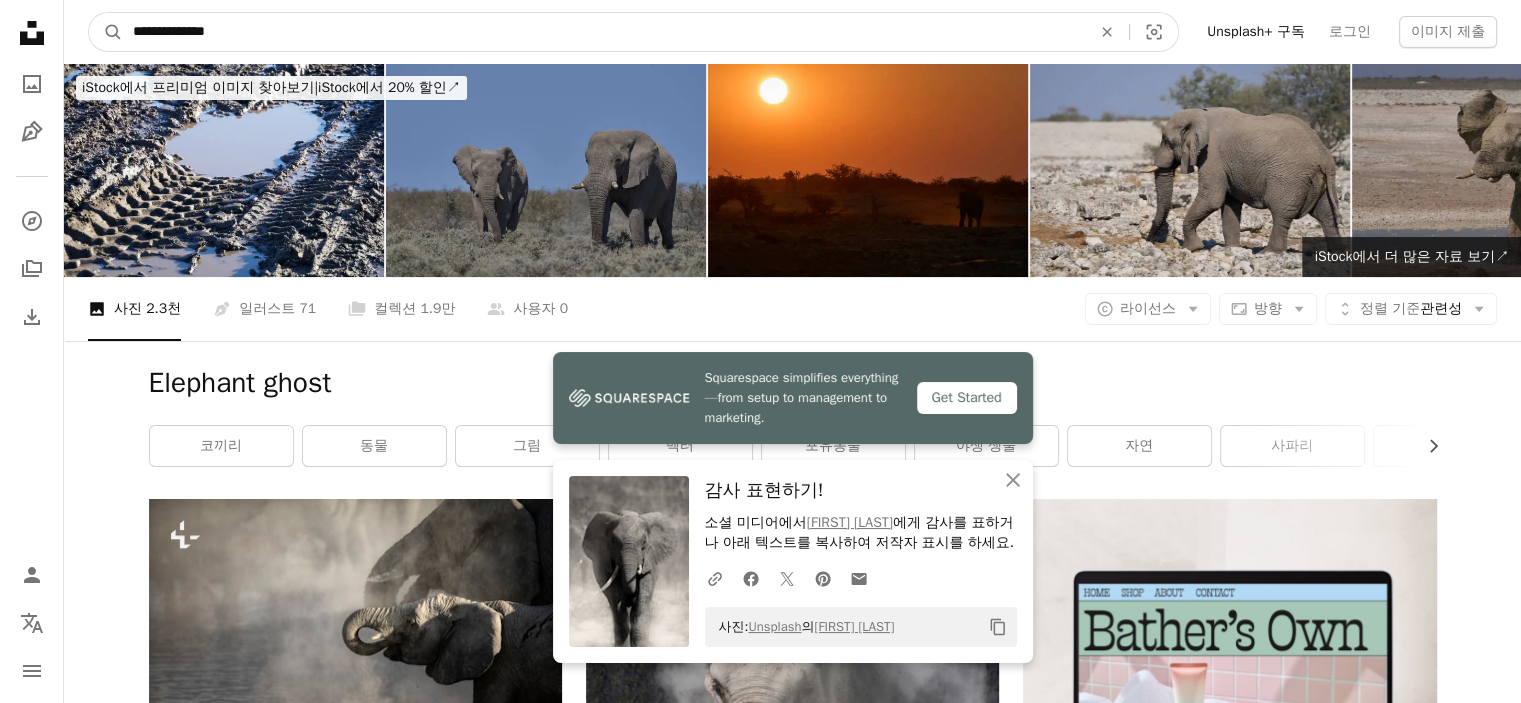 drag, startPoint x: 334, startPoint y: 32, endPoint x: 8, endPoint y: 11, distance: 326.6757 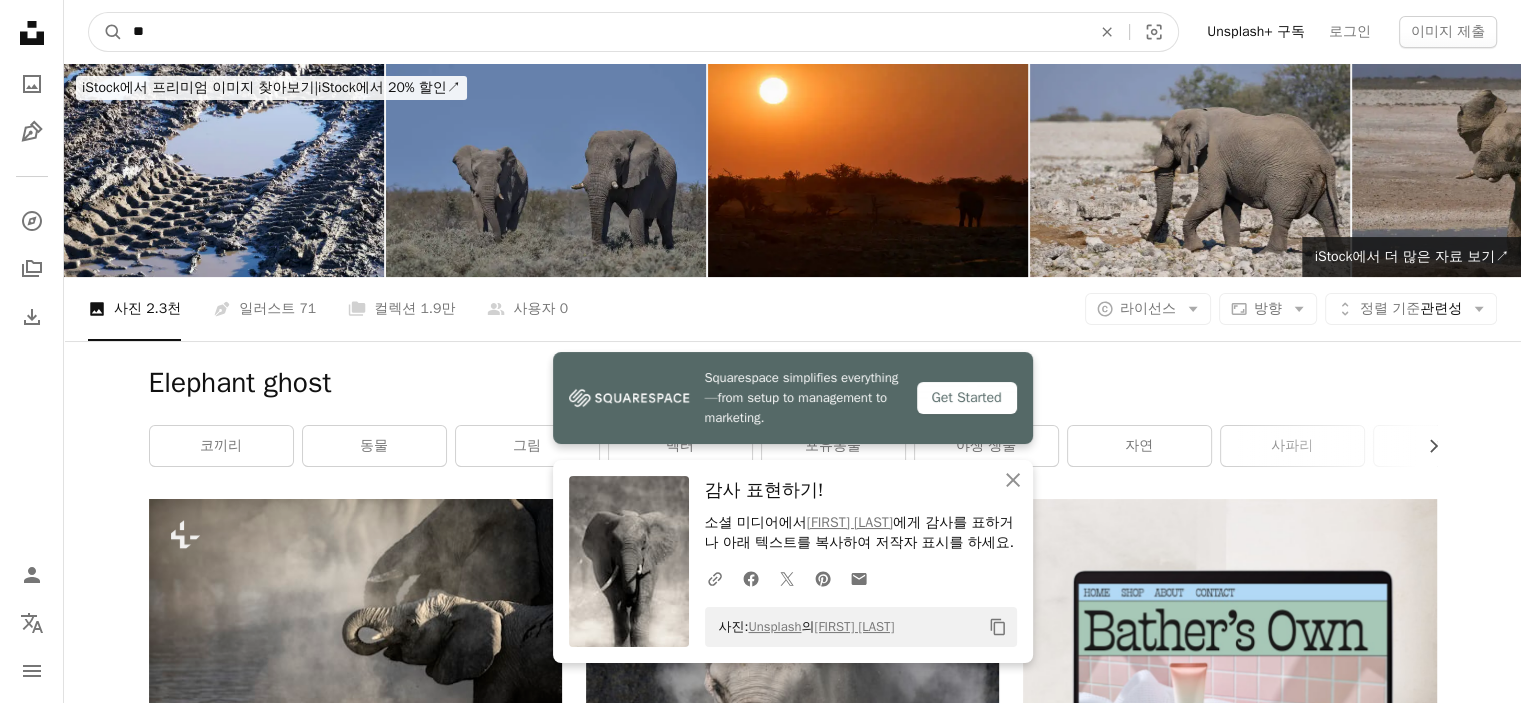 type on "*" 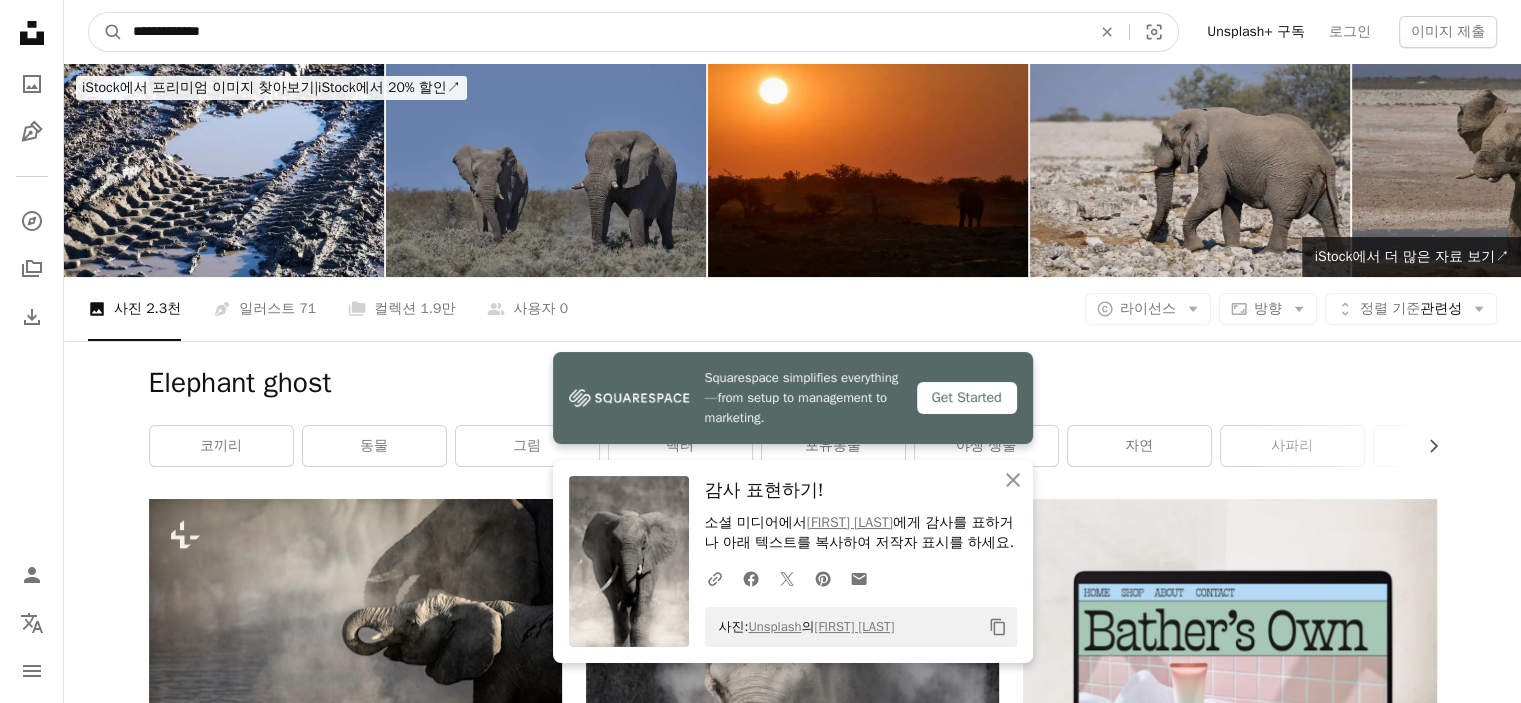type on "**********" 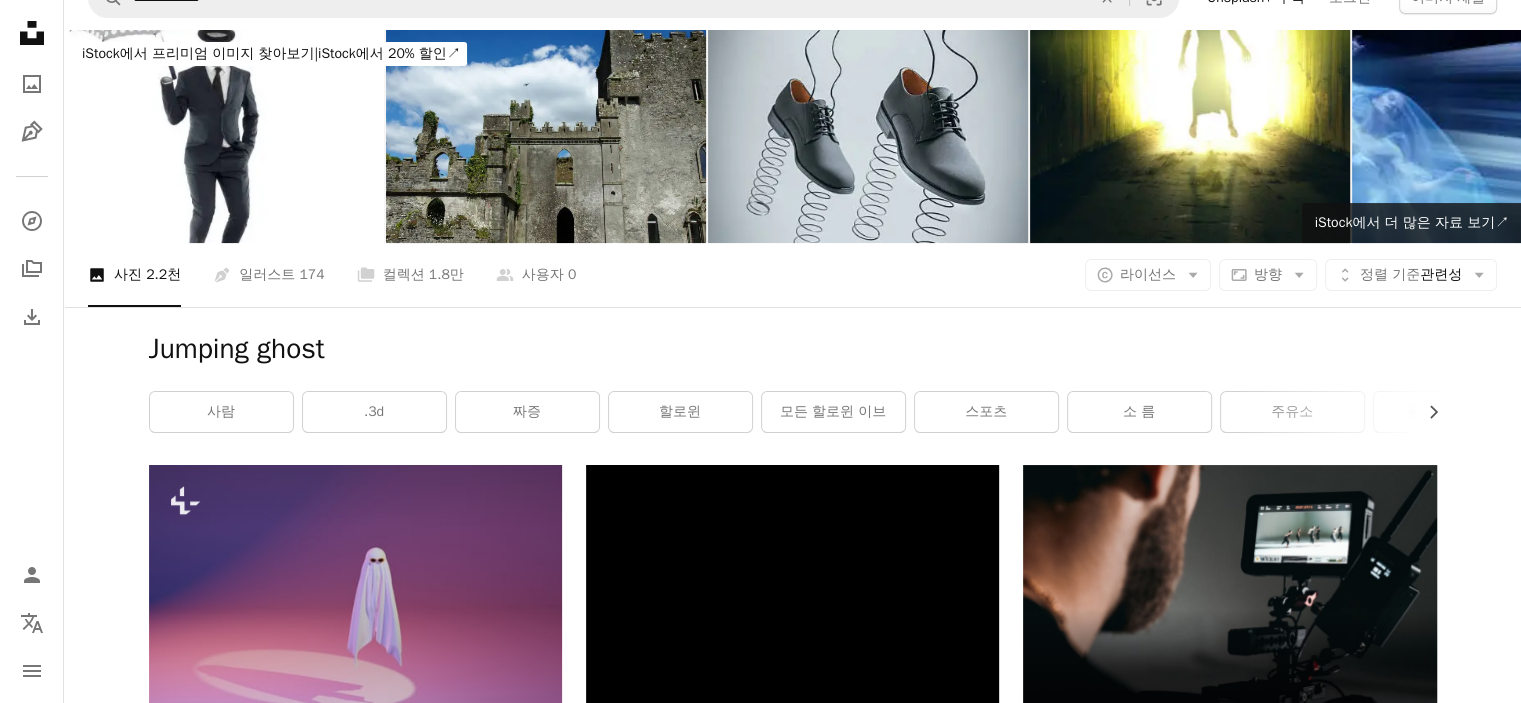 scroll, scrollTop: 0, scrollLeft: 0, axis: both 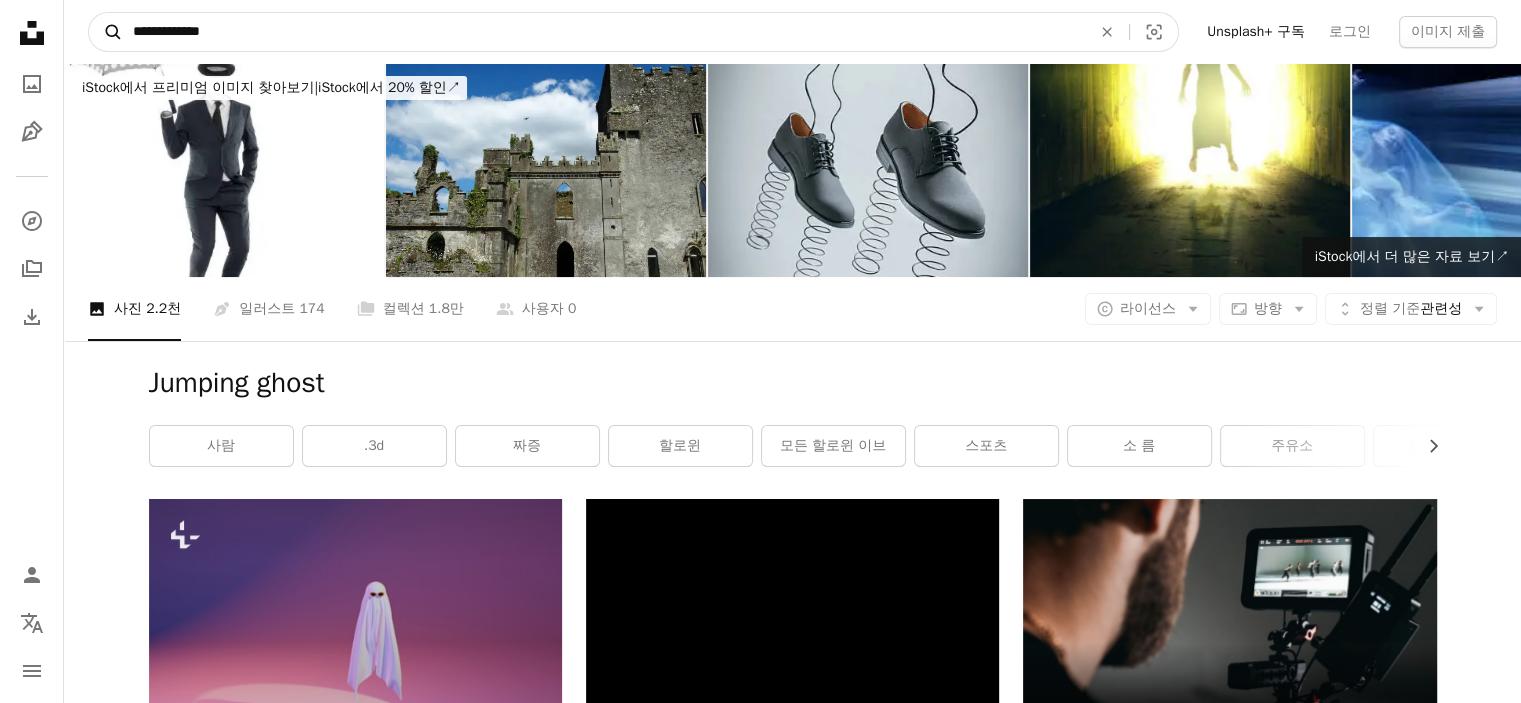 drag, startPoint x: 167, startPoint y: 30, endPoint x: 116, endPoint y: 46, distance: 53.450912 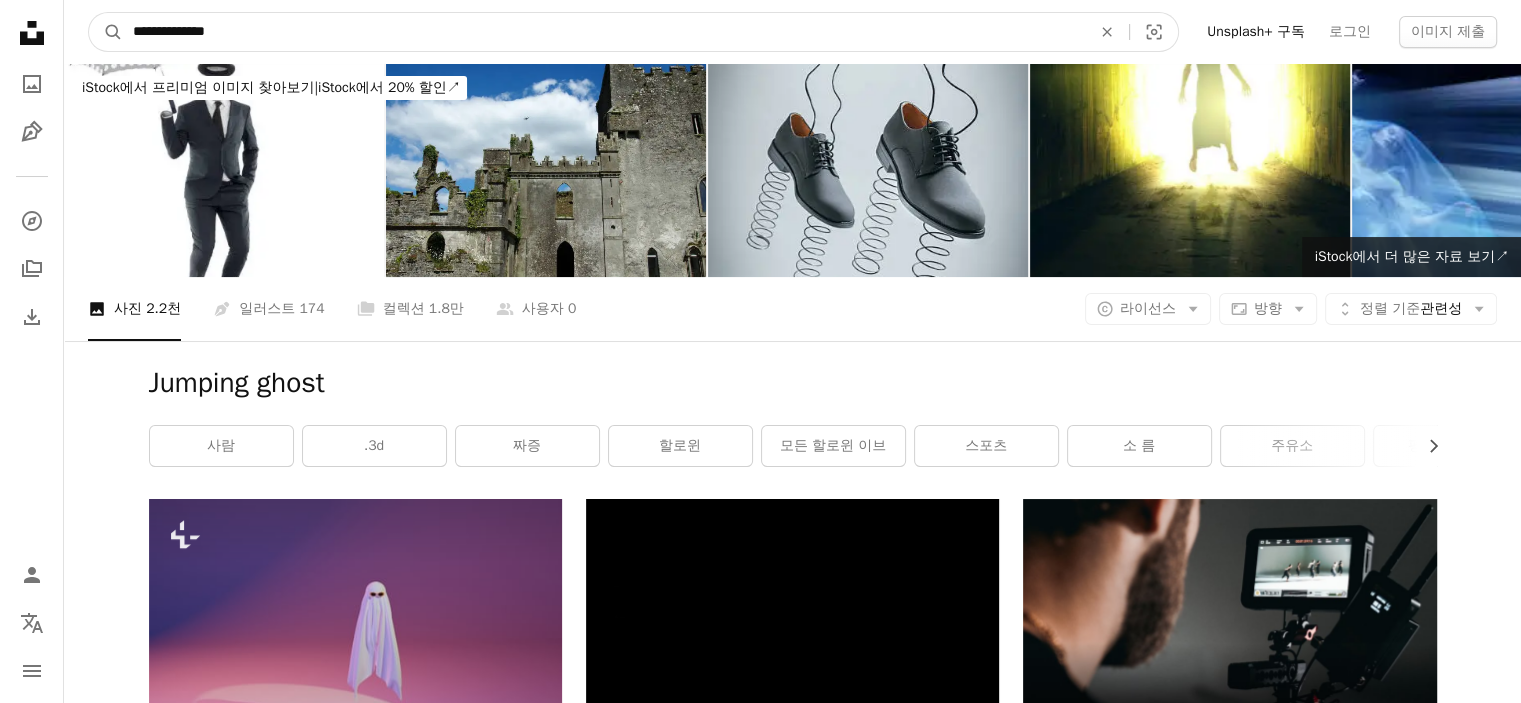 type on "**********" 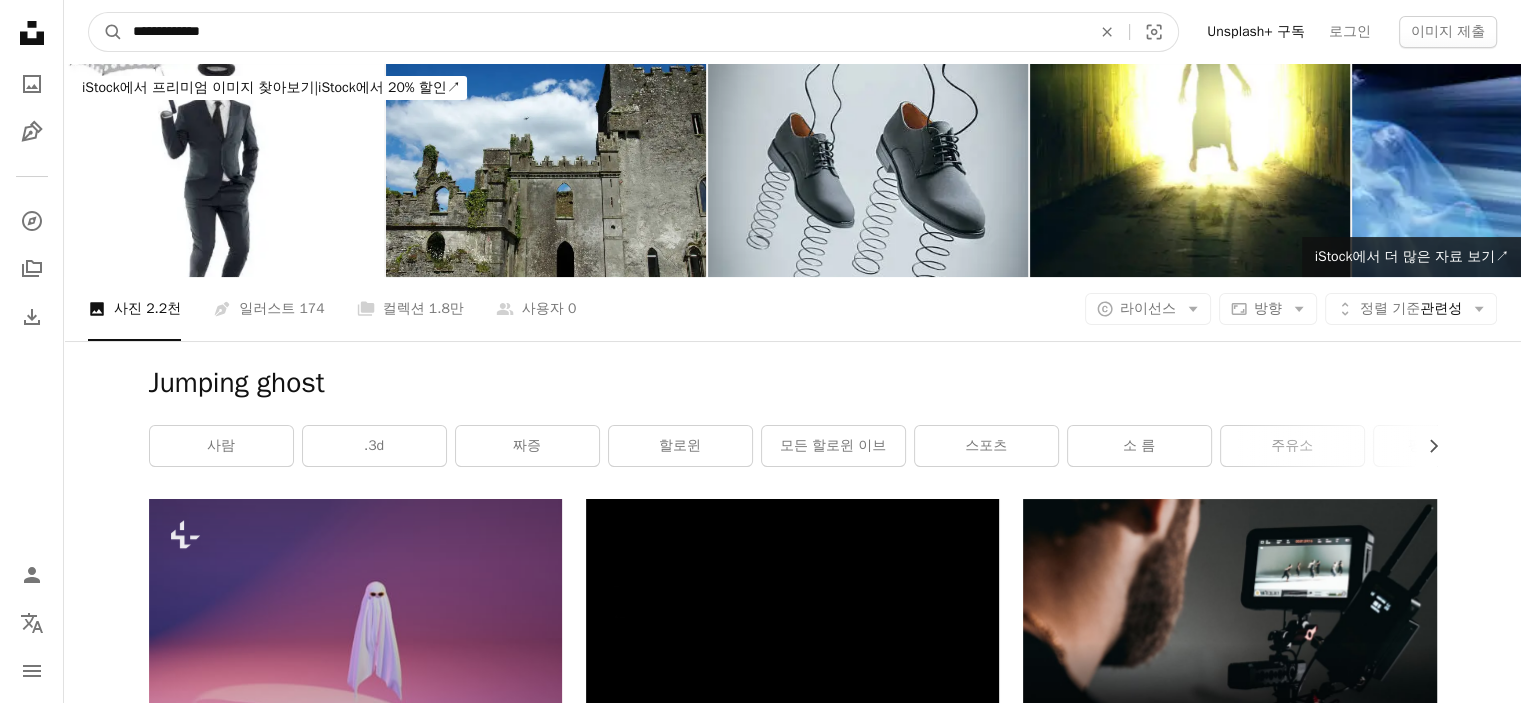click on "A magnifying glass" at bounding box center (106, 32) 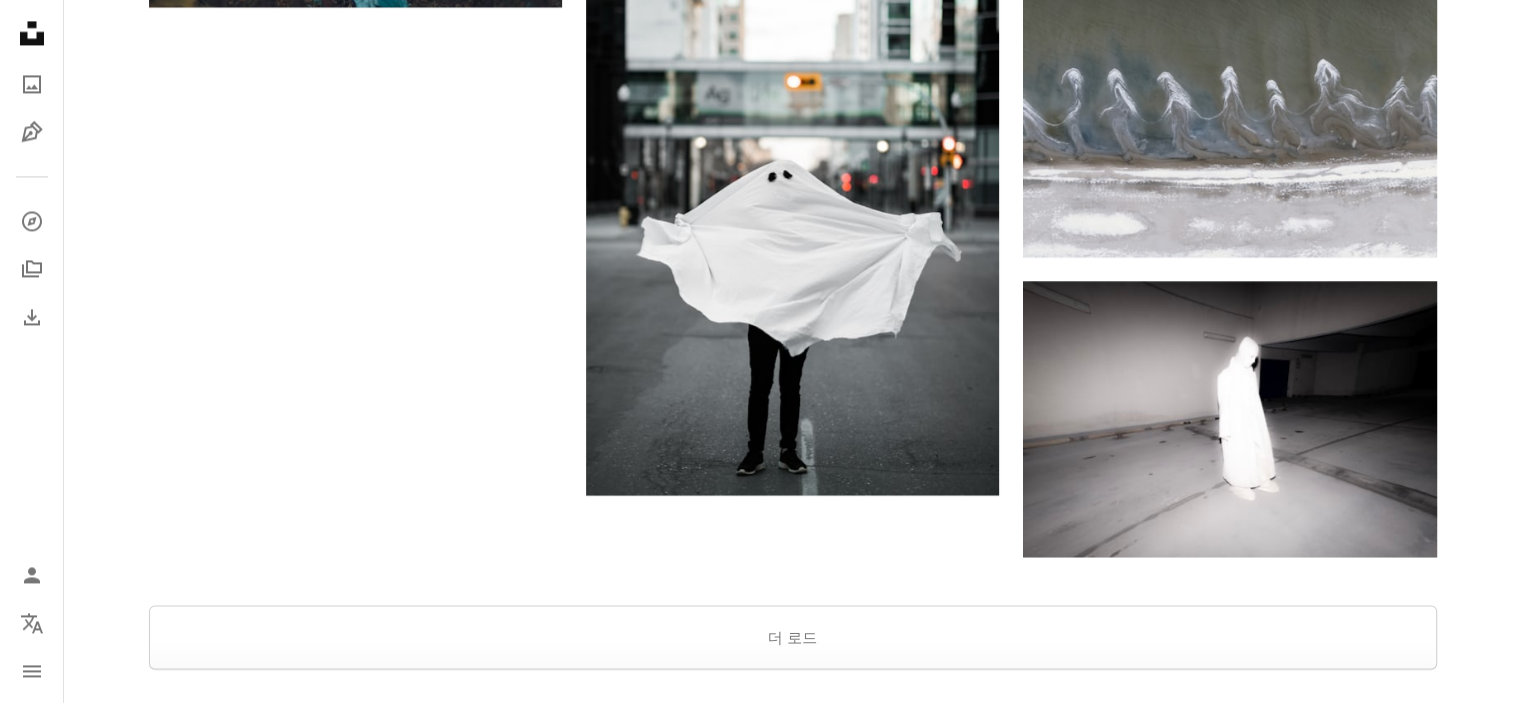 scroll, scrollTop: 3400, scrollLeft: 0, axis: vertical 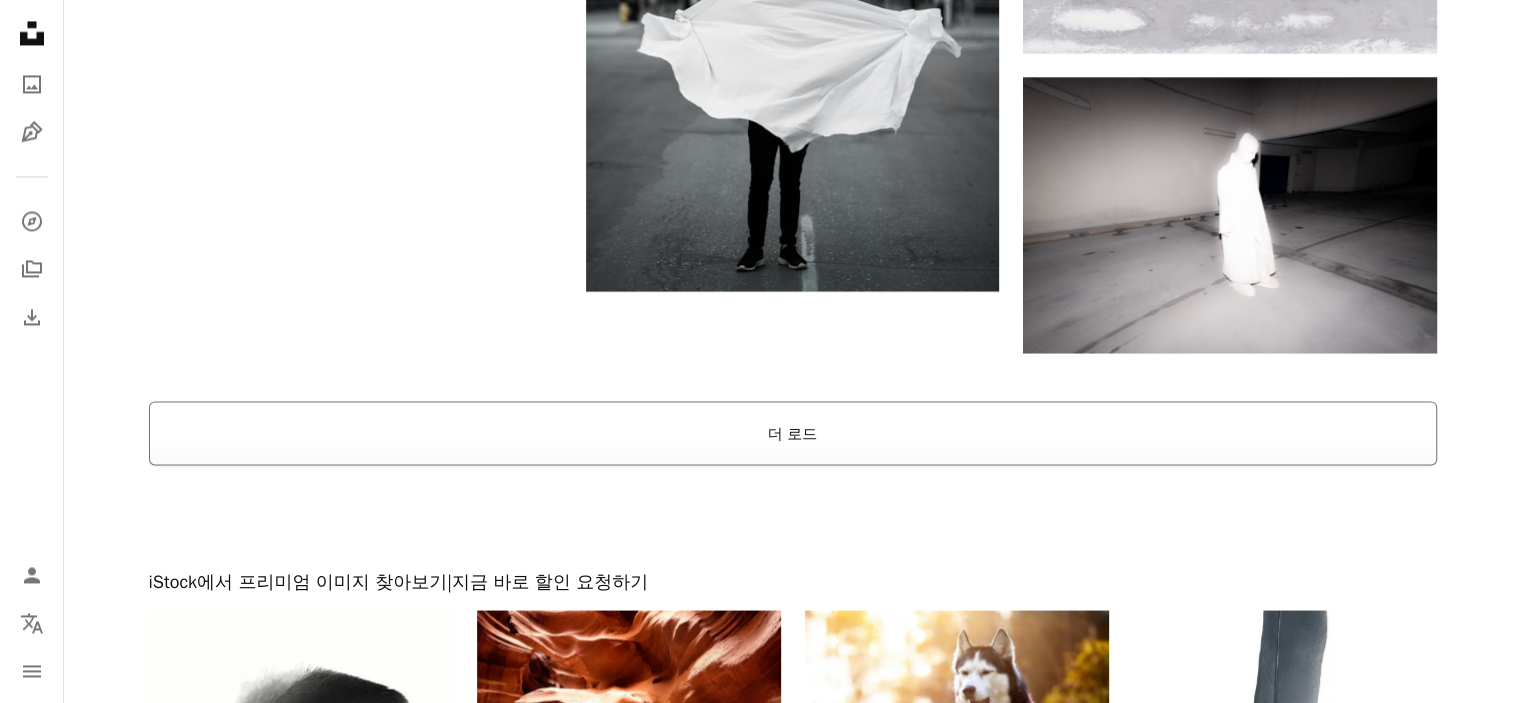 click on "더 로드" at bounding box center (793, 433) 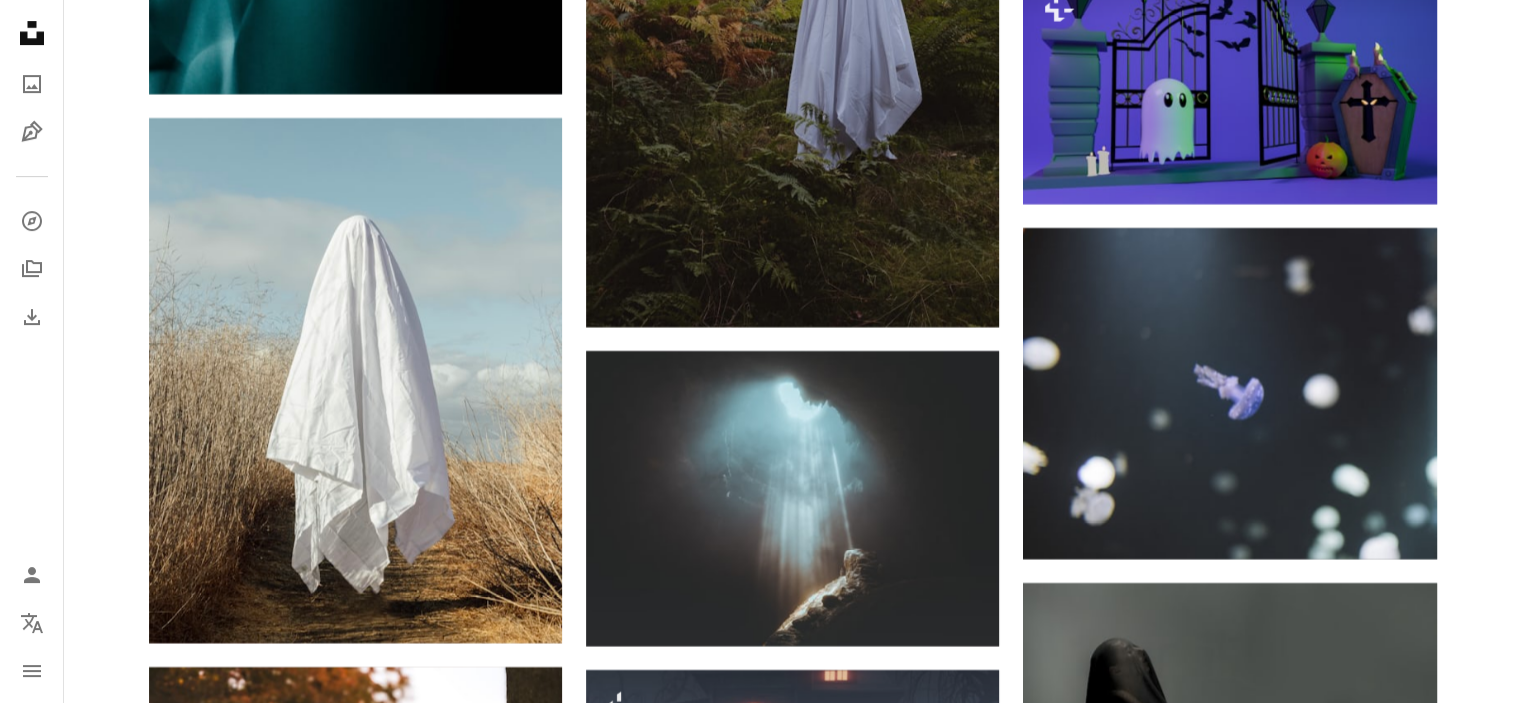 scroll, scrollTop: 23800, scrollLeft: 0, axis: vertical 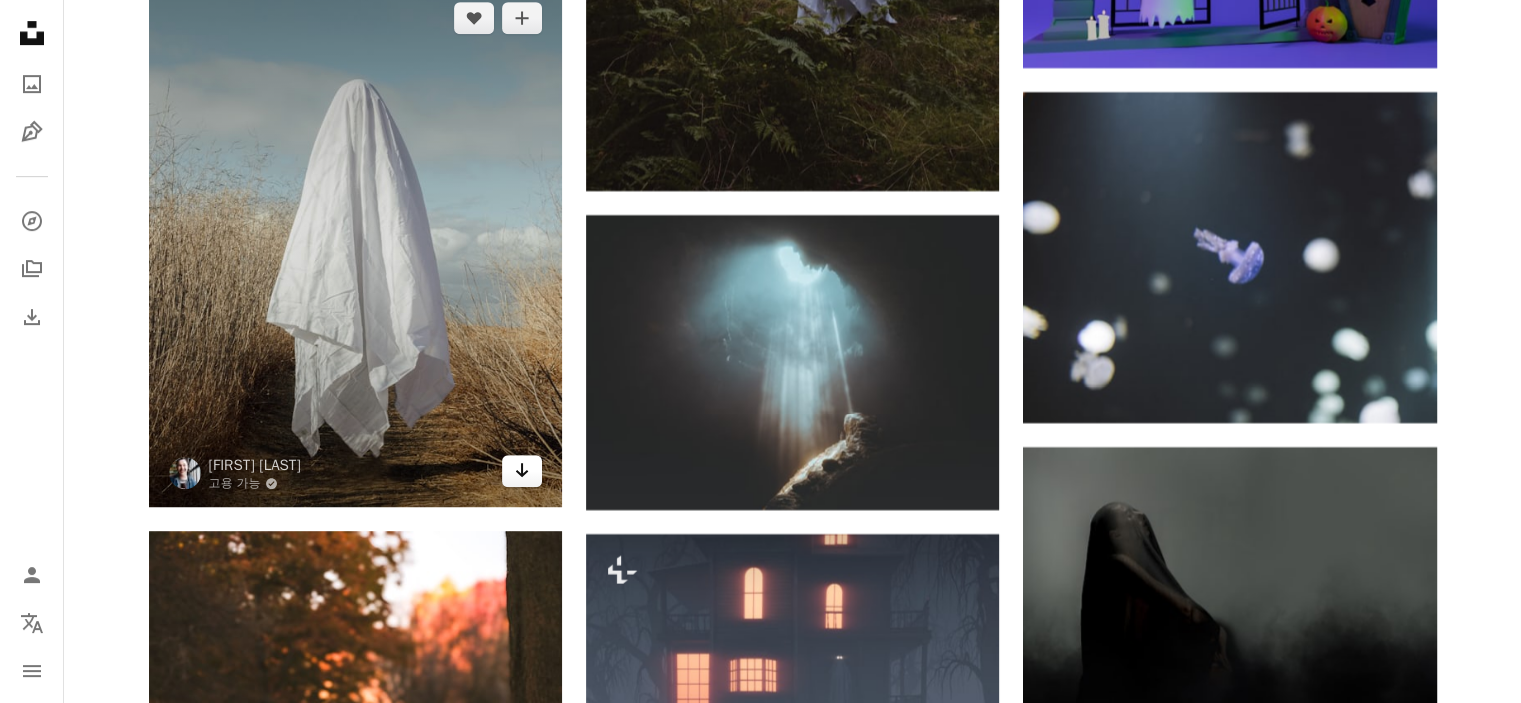 click 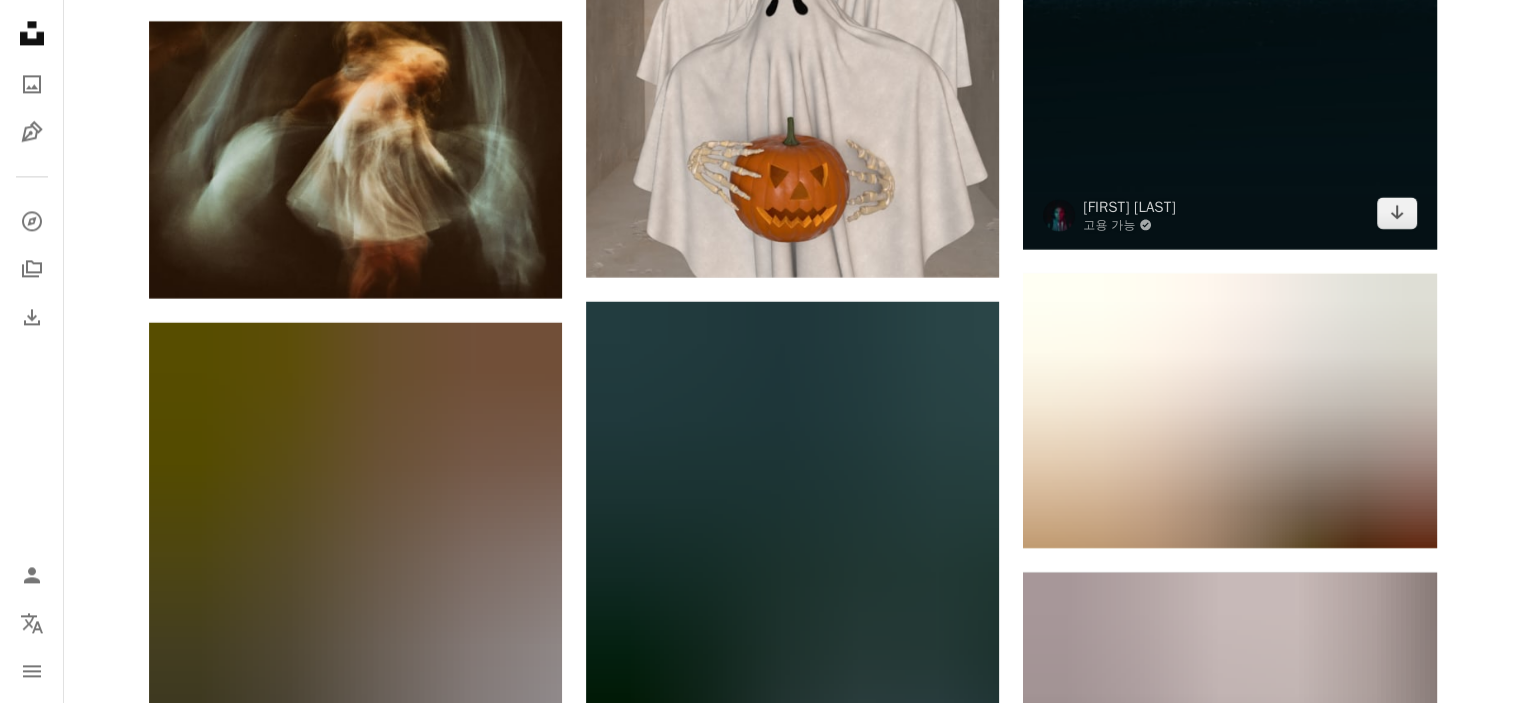 scroll, scrollTop: 17500, scrollLeft: 0, axis: vertical 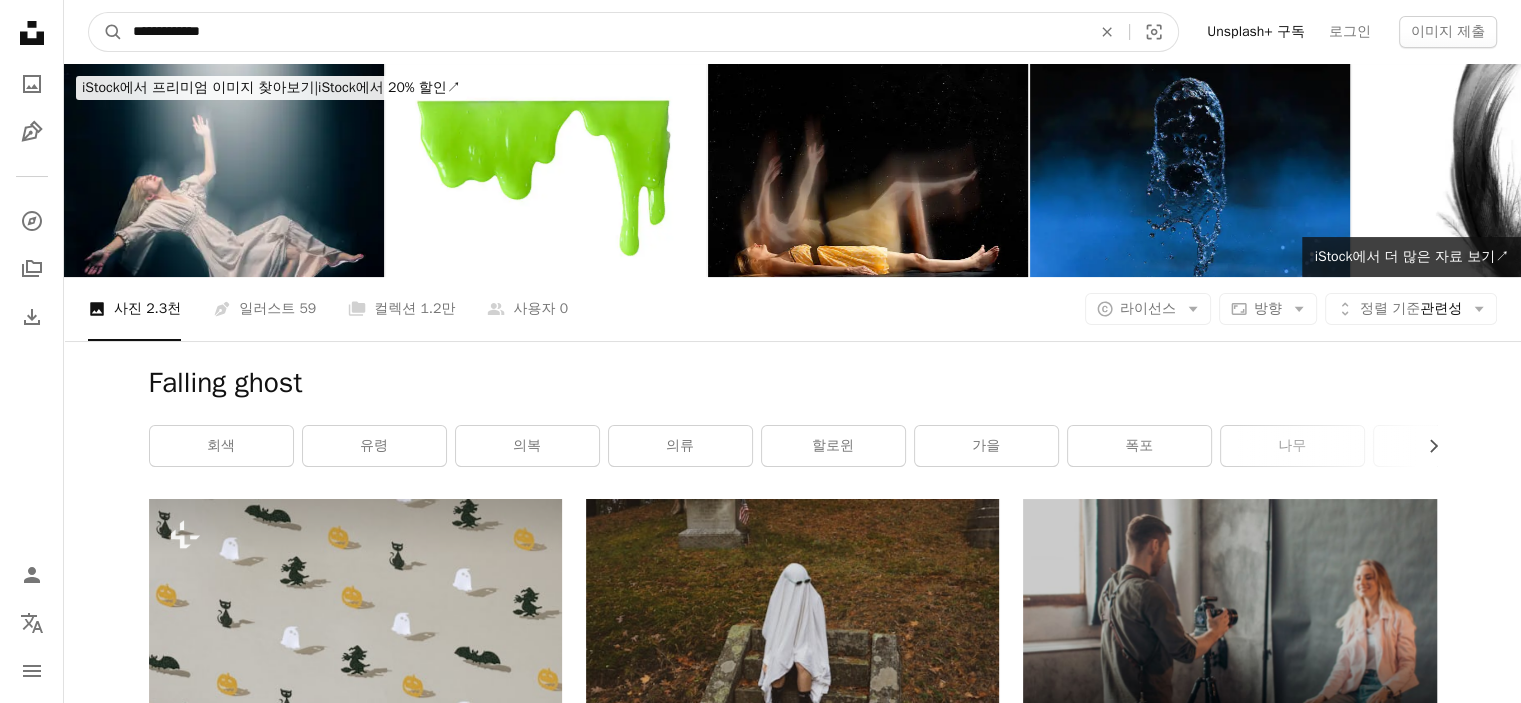 drag, startPoint x: 369, startPoint y: 43, endPoint x: 0, endPoint y: 92, distance: 372.23917 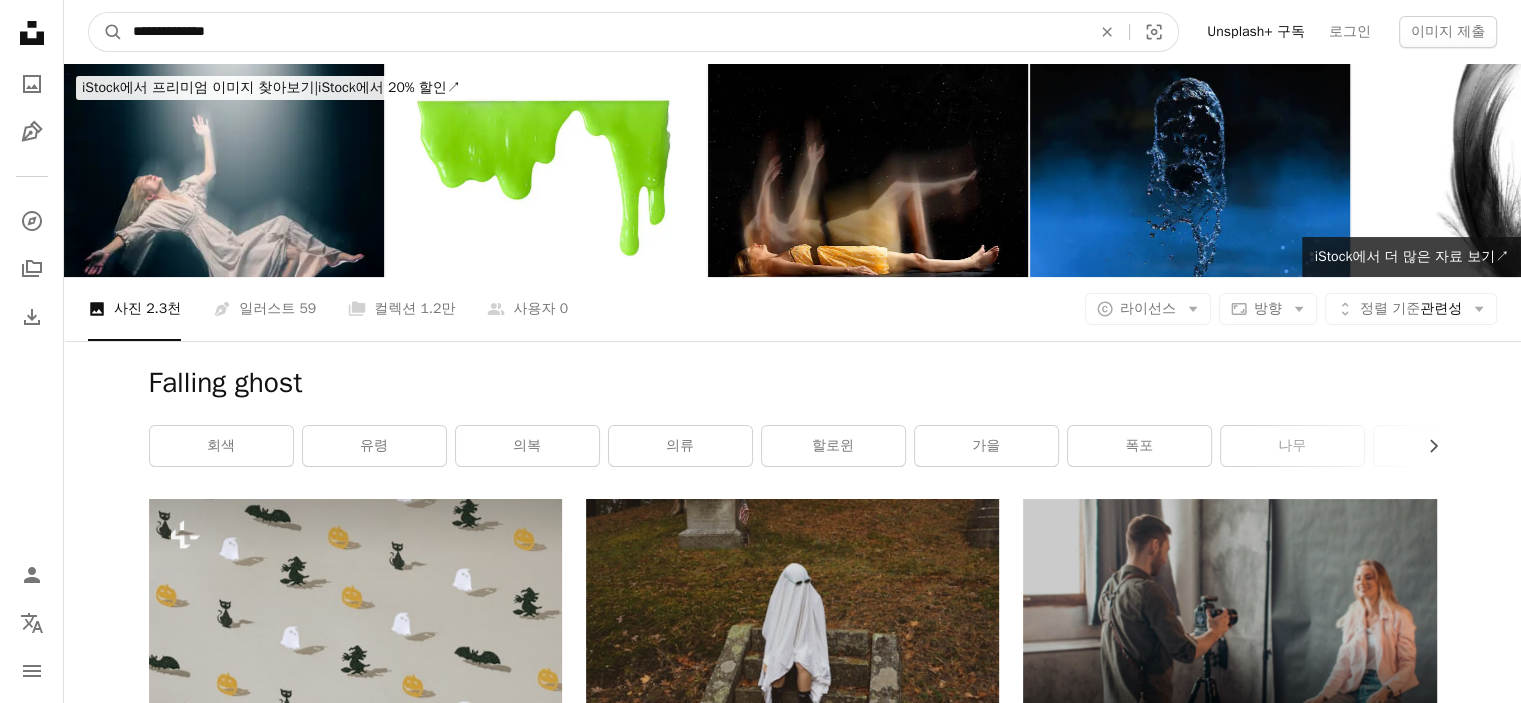 type on "**********" 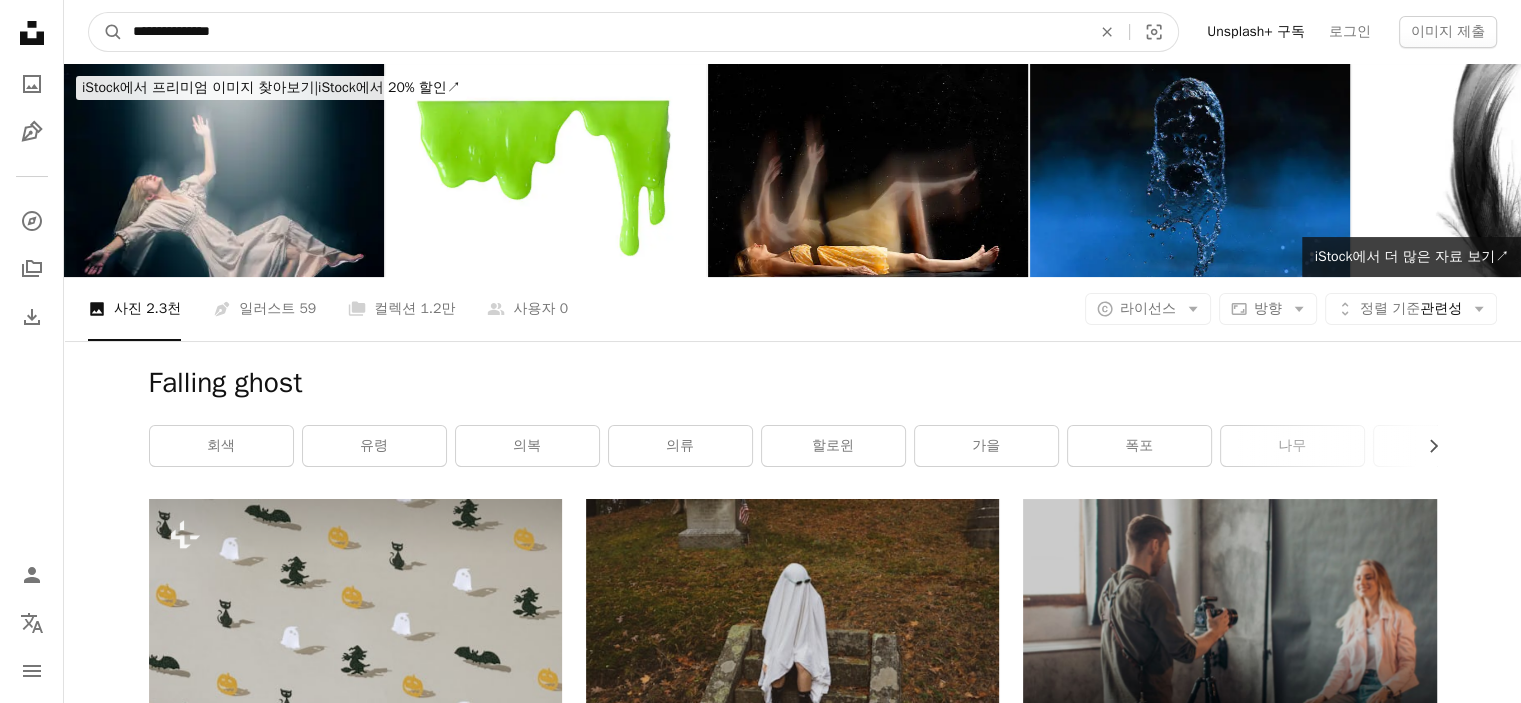 click on "A magnifying glass" at bounding box center [106, 32] 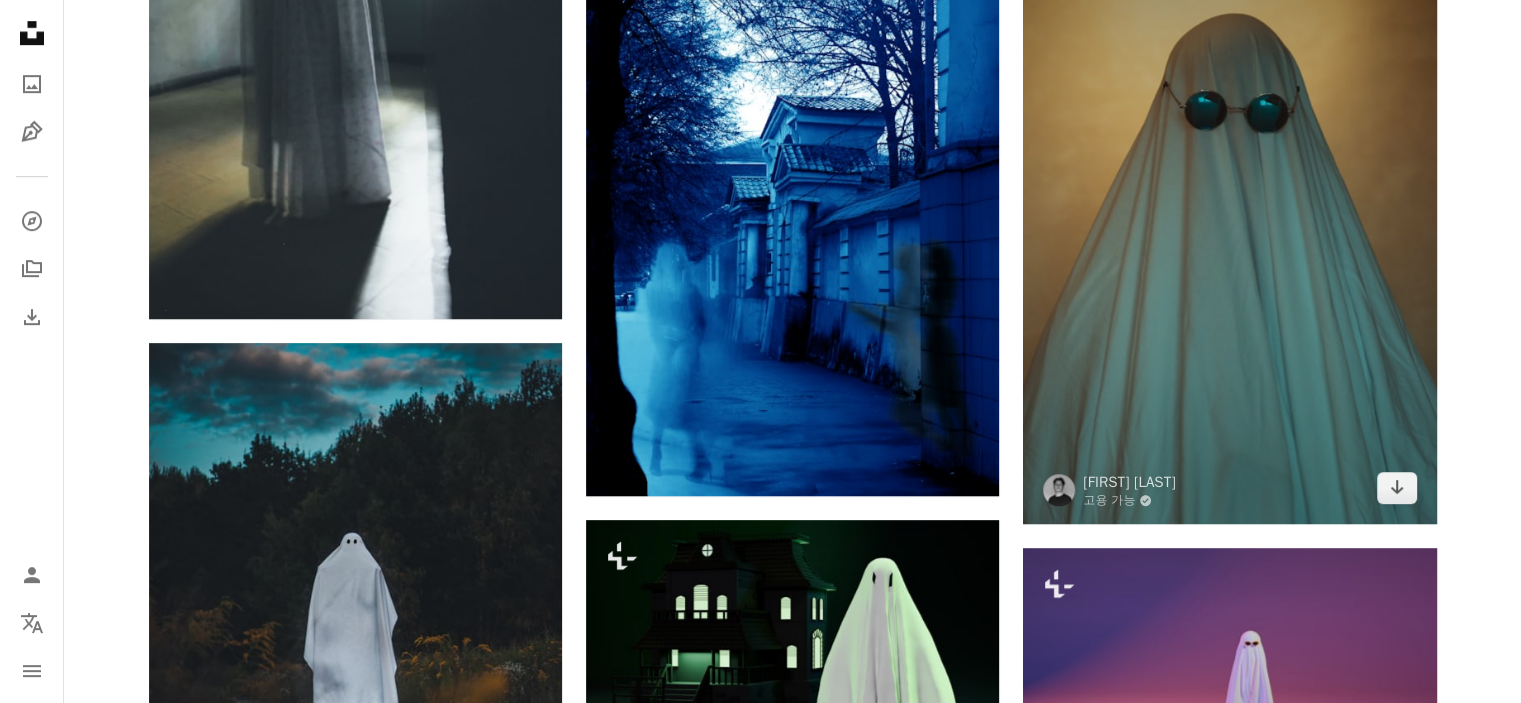 scroll, scrollTop: 1200, scrollLeft: 0, axis: vertical 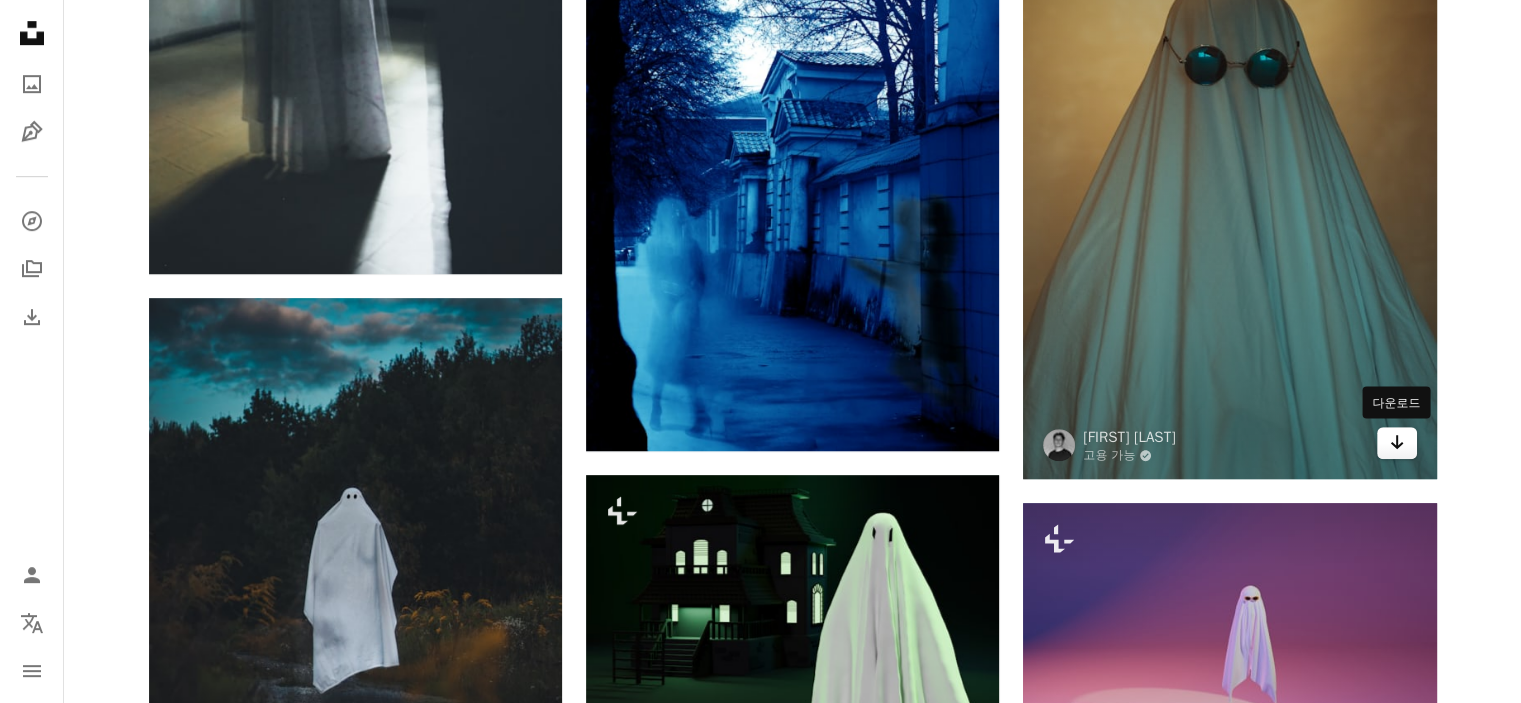 click on "Arrow pointing down" 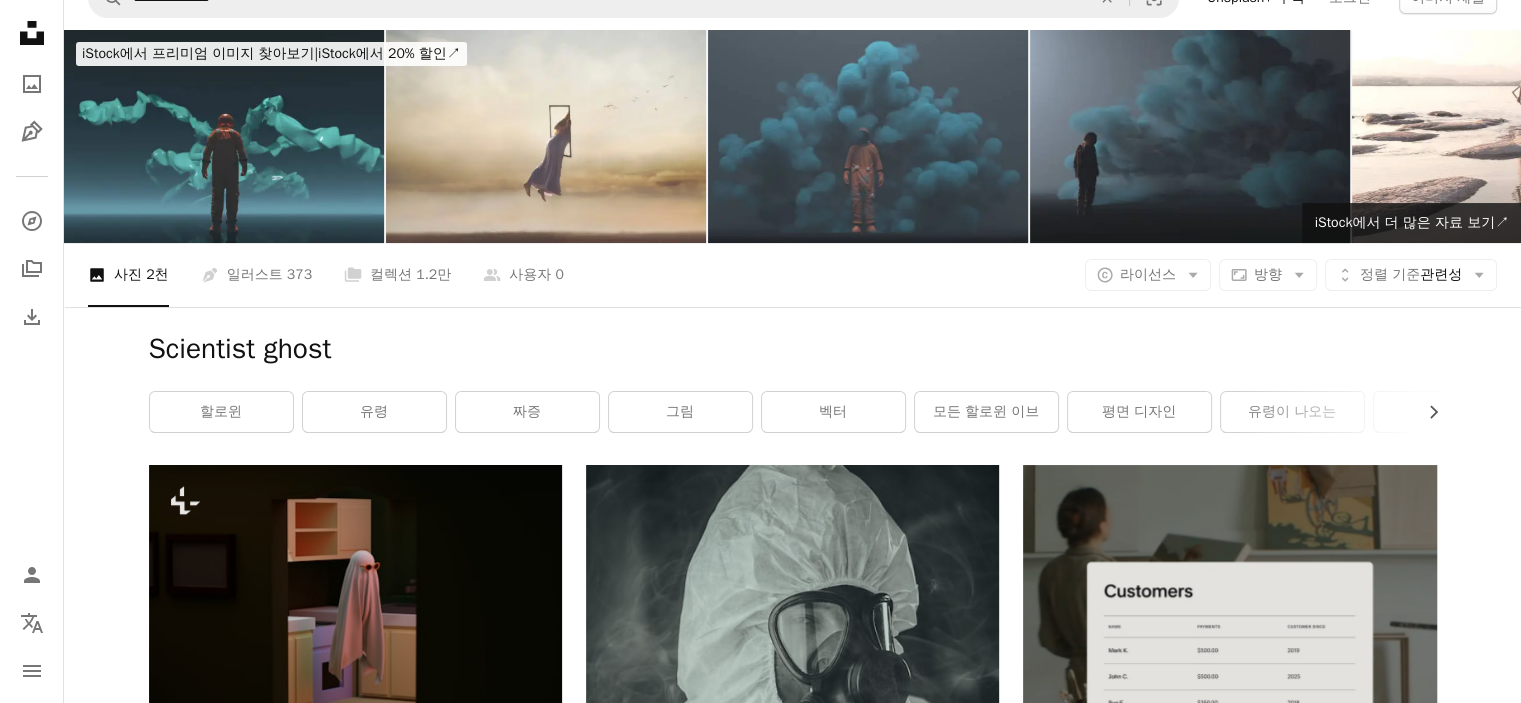 scroll, scrollTop: 0, scrollLeft: 0, axis: both 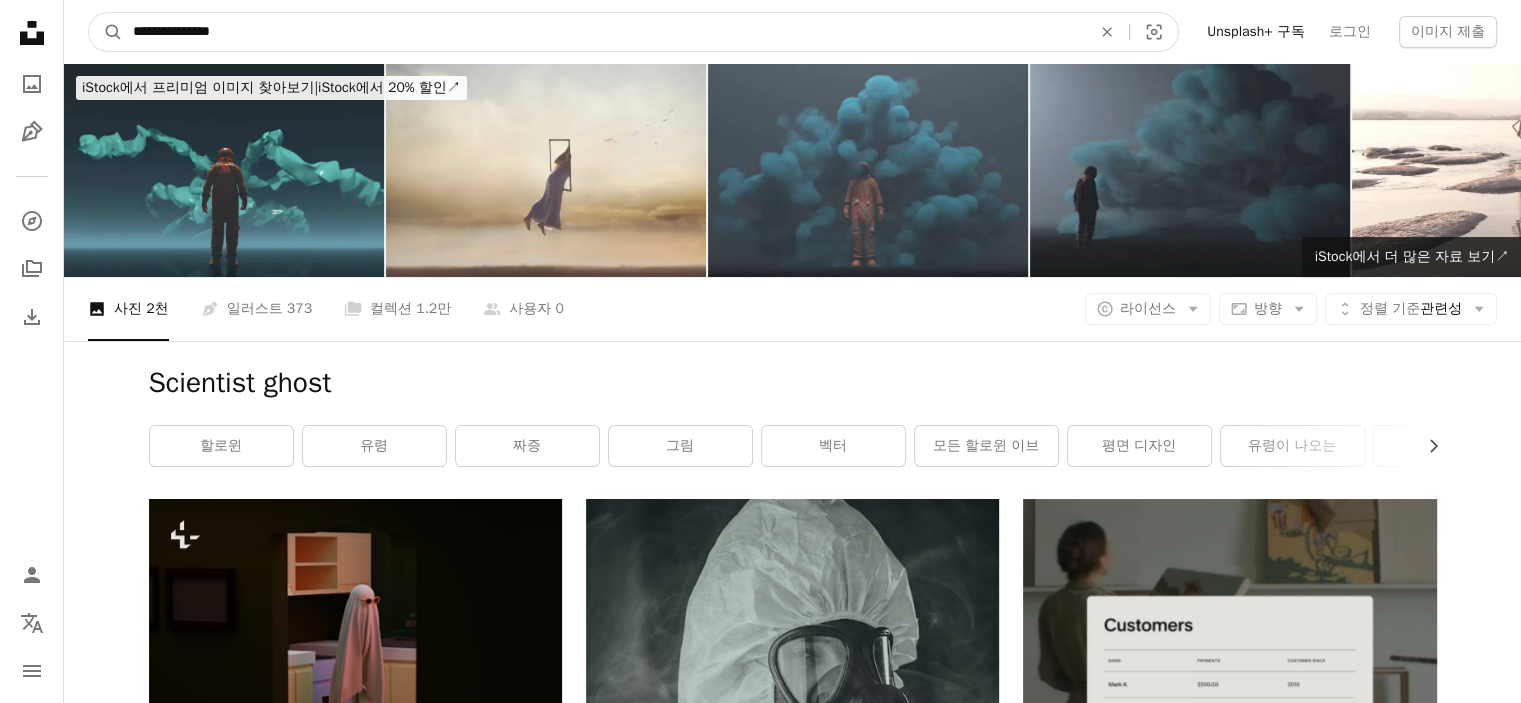 drag, startPoint x: 184, startPoint y: 33, endPoint x: 79, endPoint y: 49, distance: 106.21205 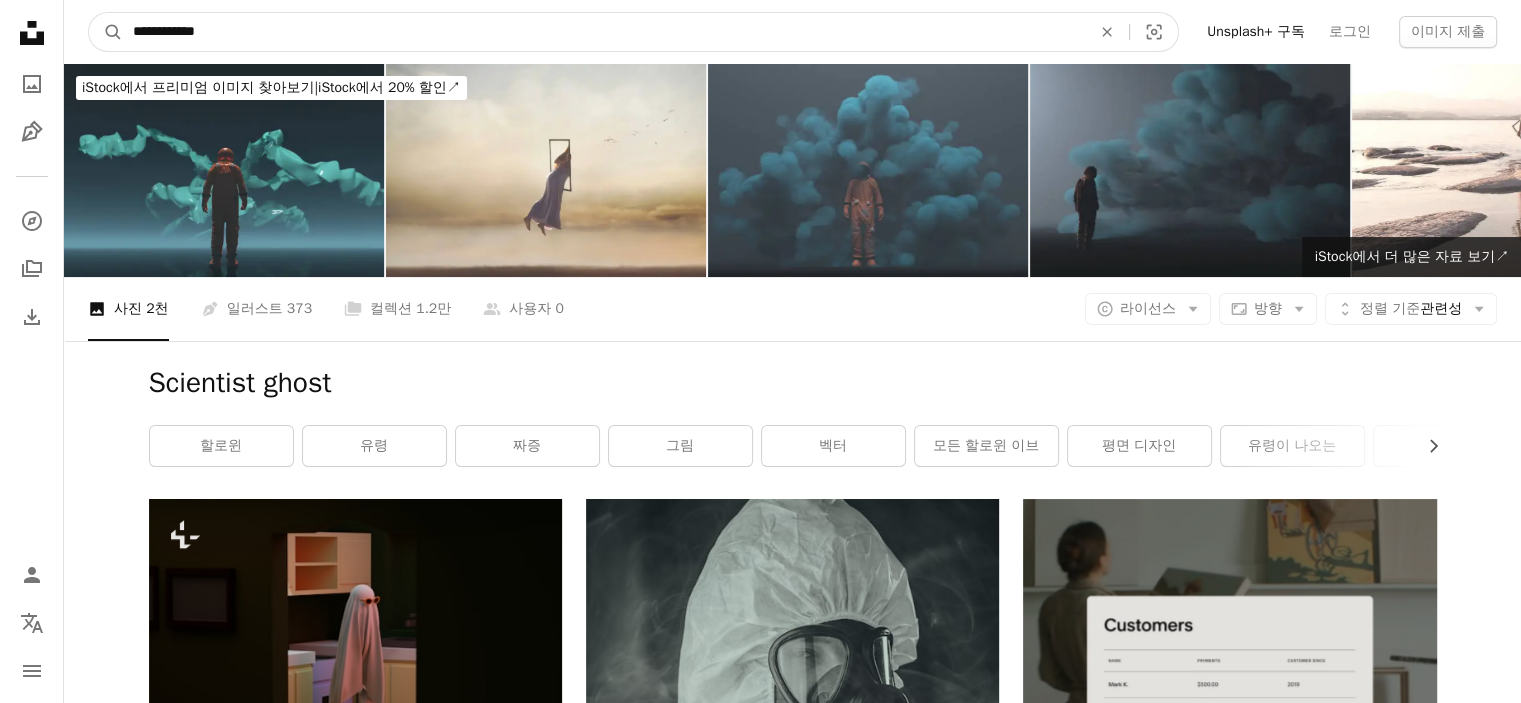 type on "**********" 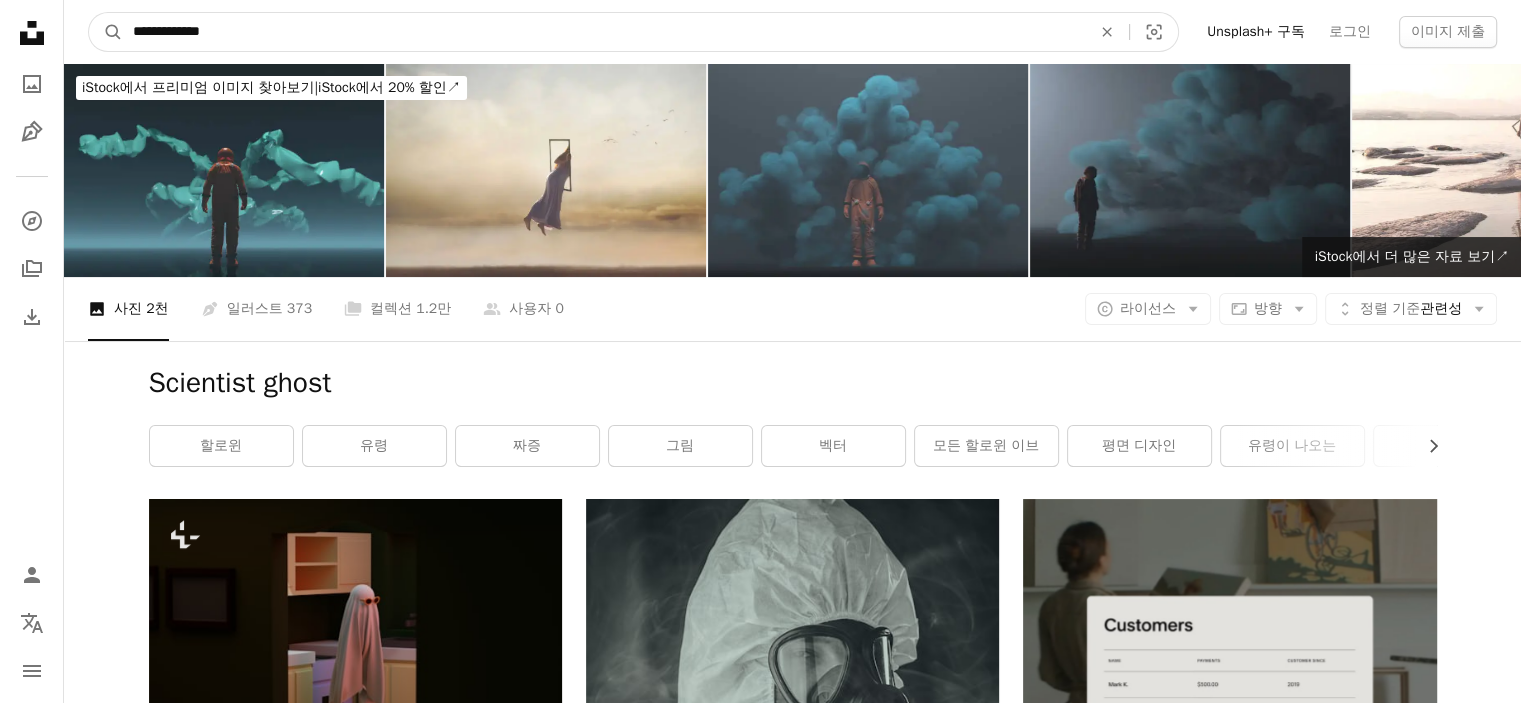 click on "A magnifying glass" at bounding box center (106, 32) 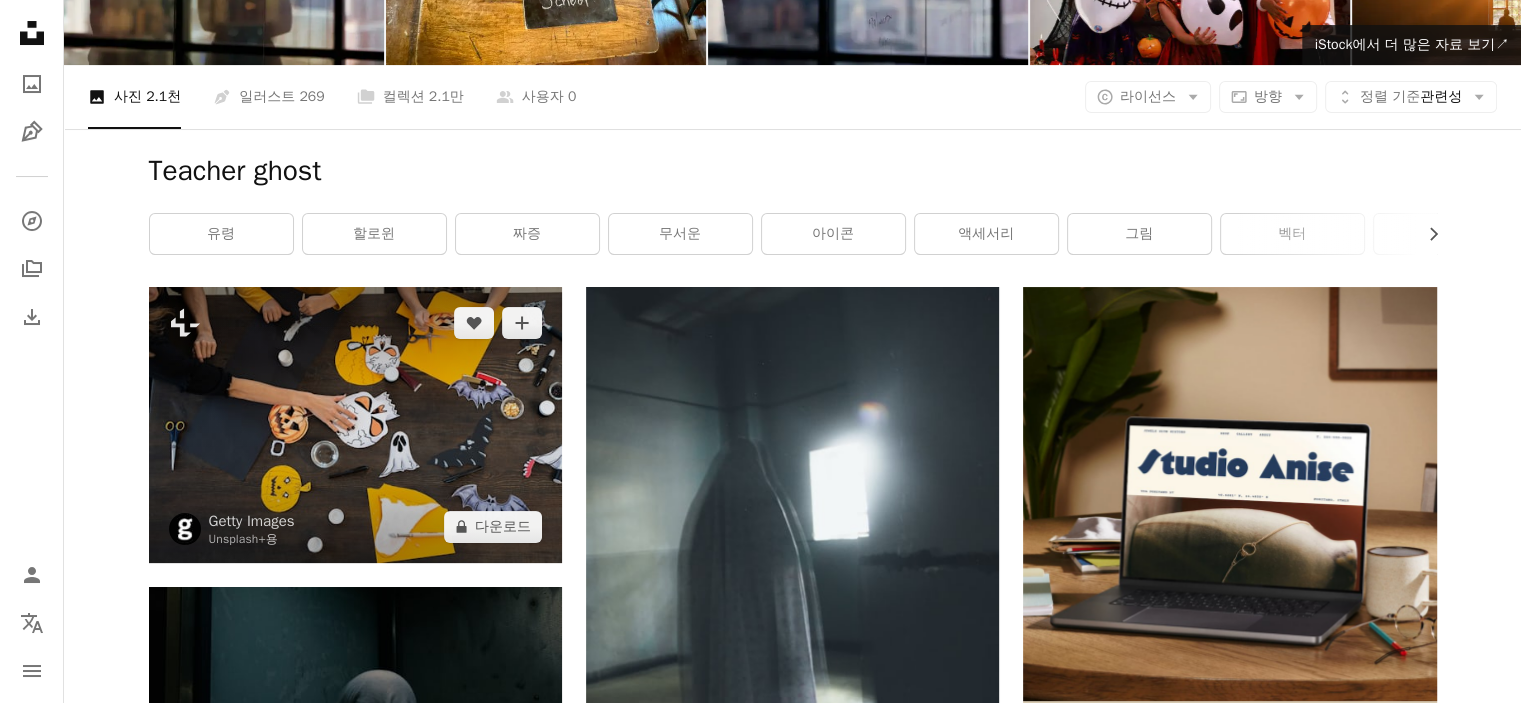 scroll, scrollTop: 0, scrollLeft: 0, axis: both 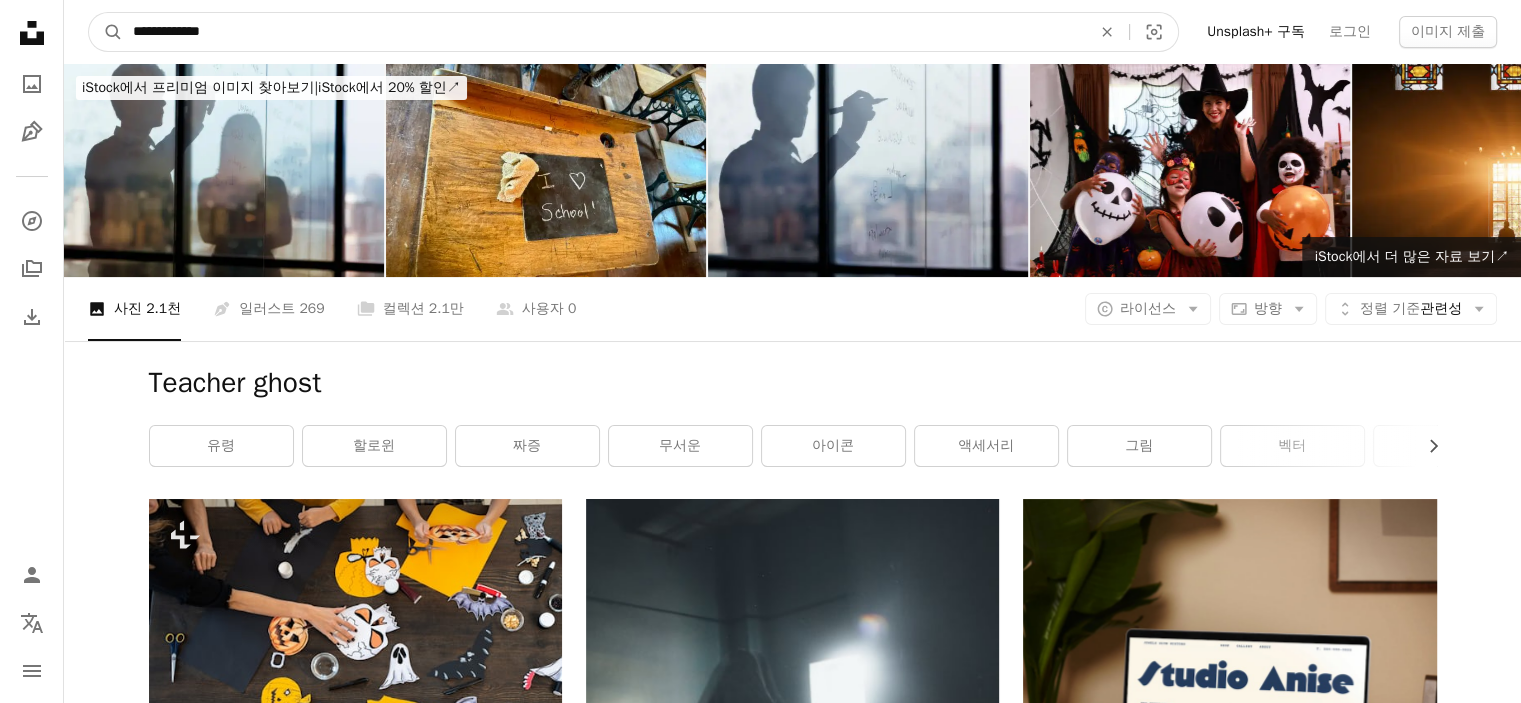 drag, startPoint x: 235, startPoint y: 31, endPoint x: 88, endPoint y: 23, distance: 147.21753 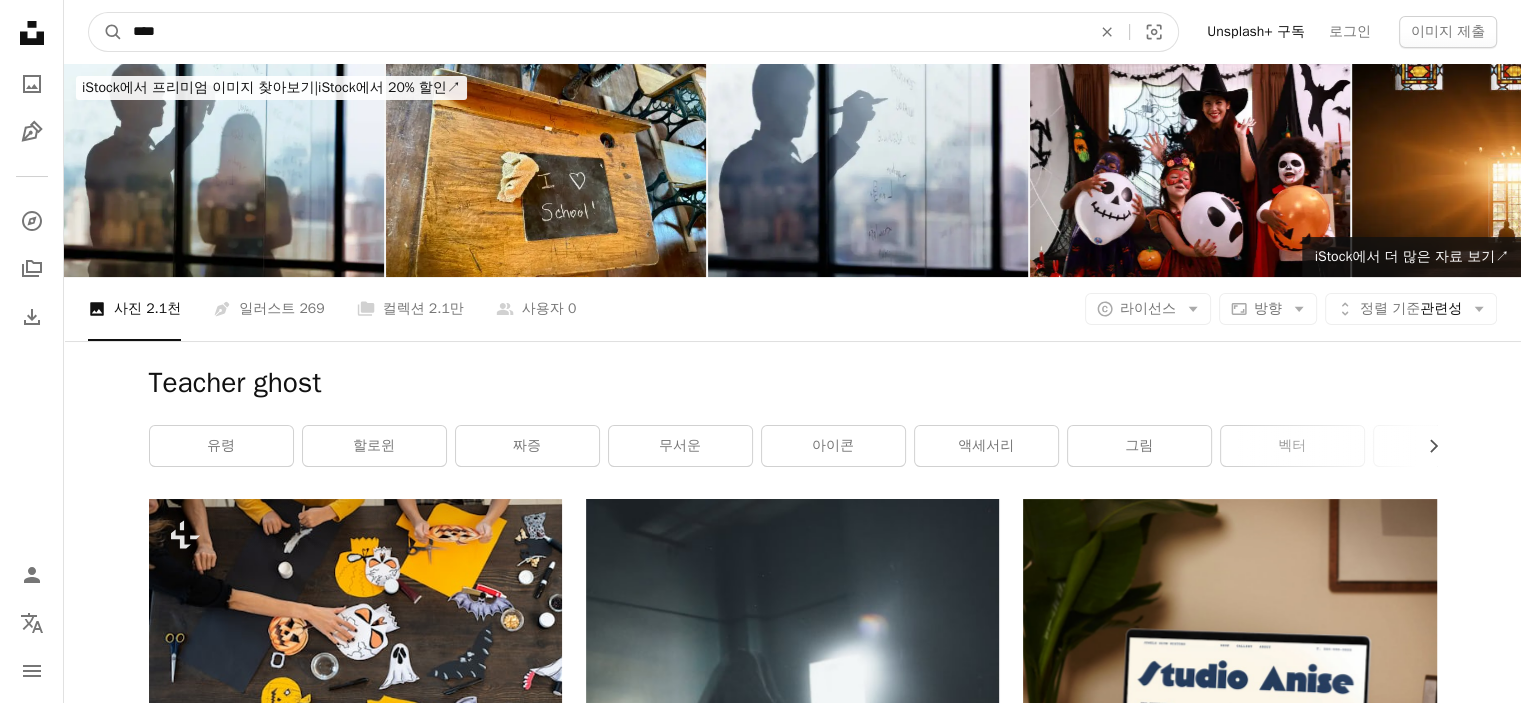 type on "****" 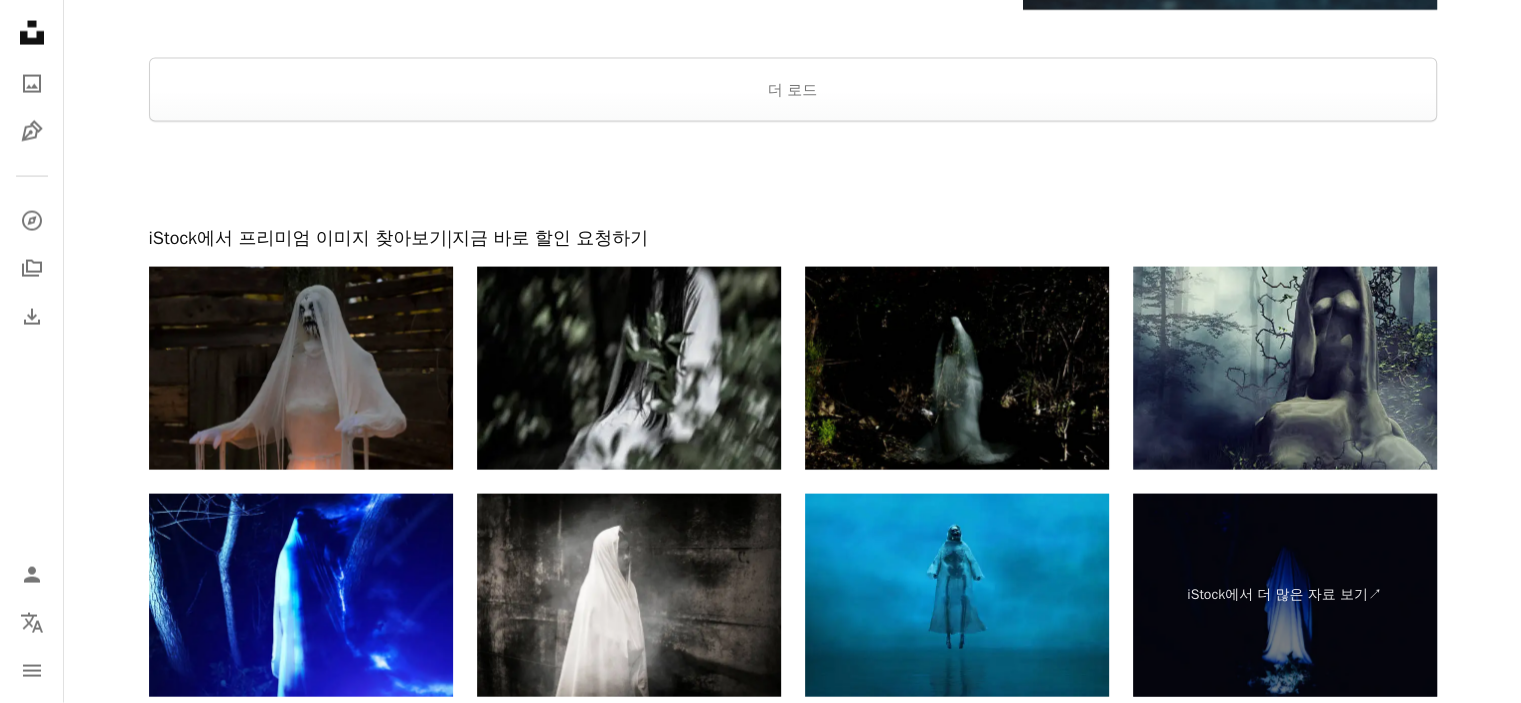 scroll, scrollTop: 4200, scrollLeft: 0, axis: vertical 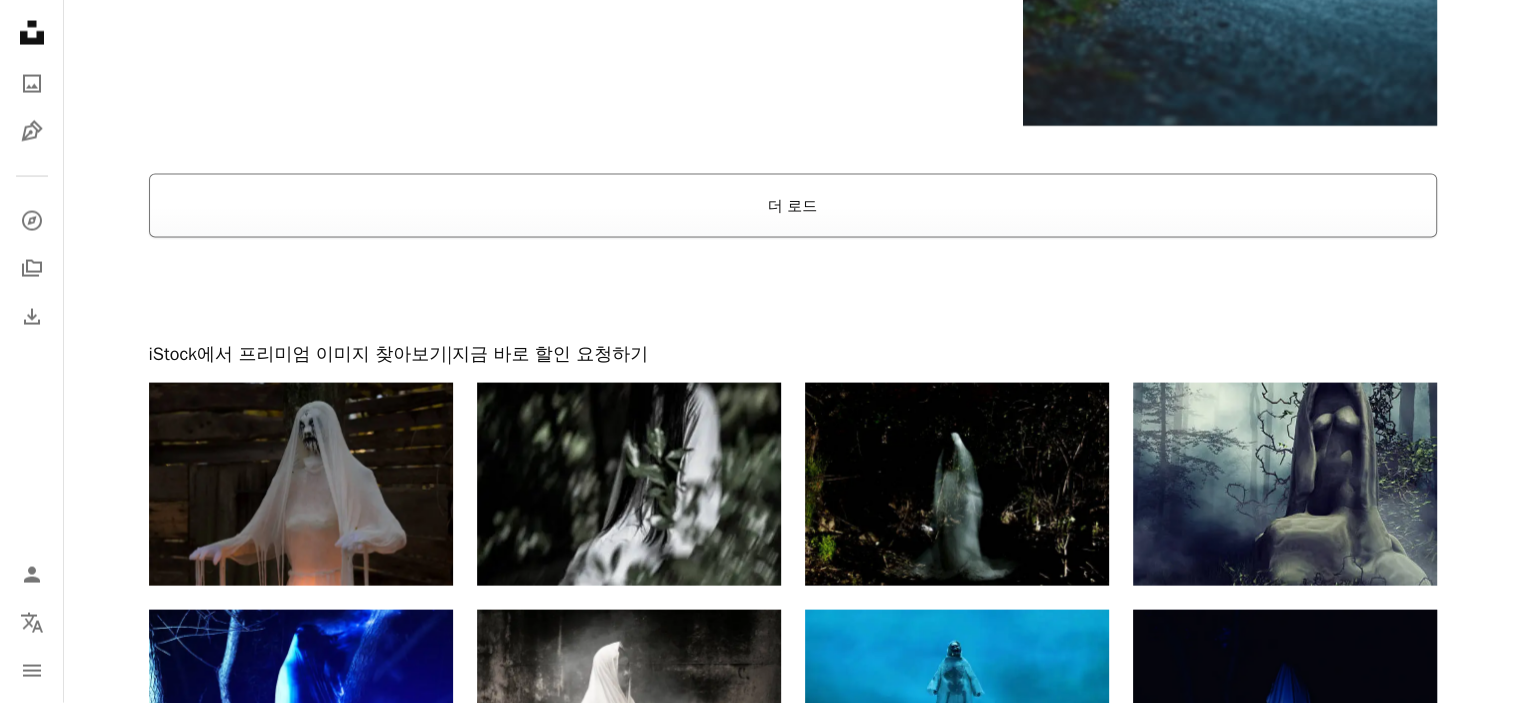 click on "더 로드" at bounding box center [793, 206] 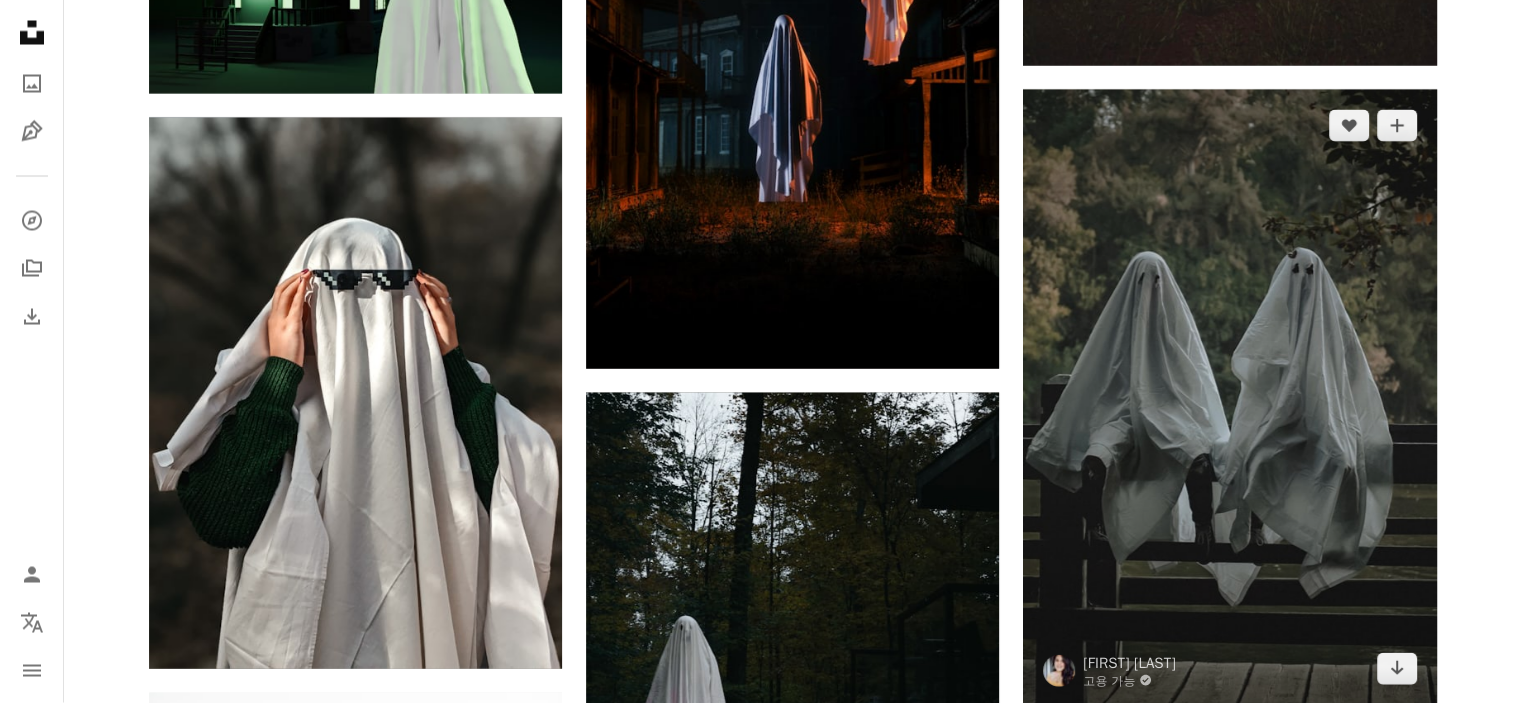scroll, scrollTop: 19200, scrollLeft: 0, axis: vertical 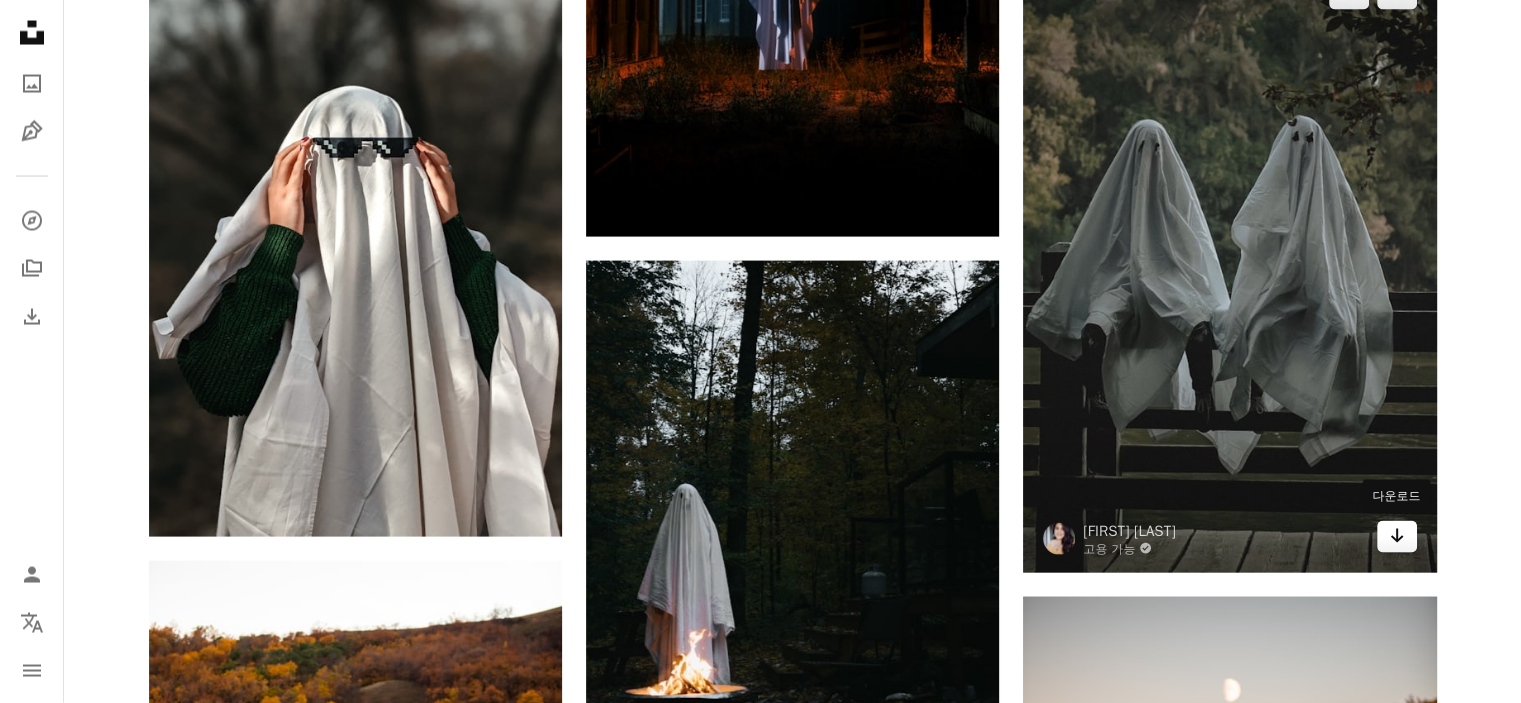 click on "Arrow pointing down" at bounding box center (1397, 537) 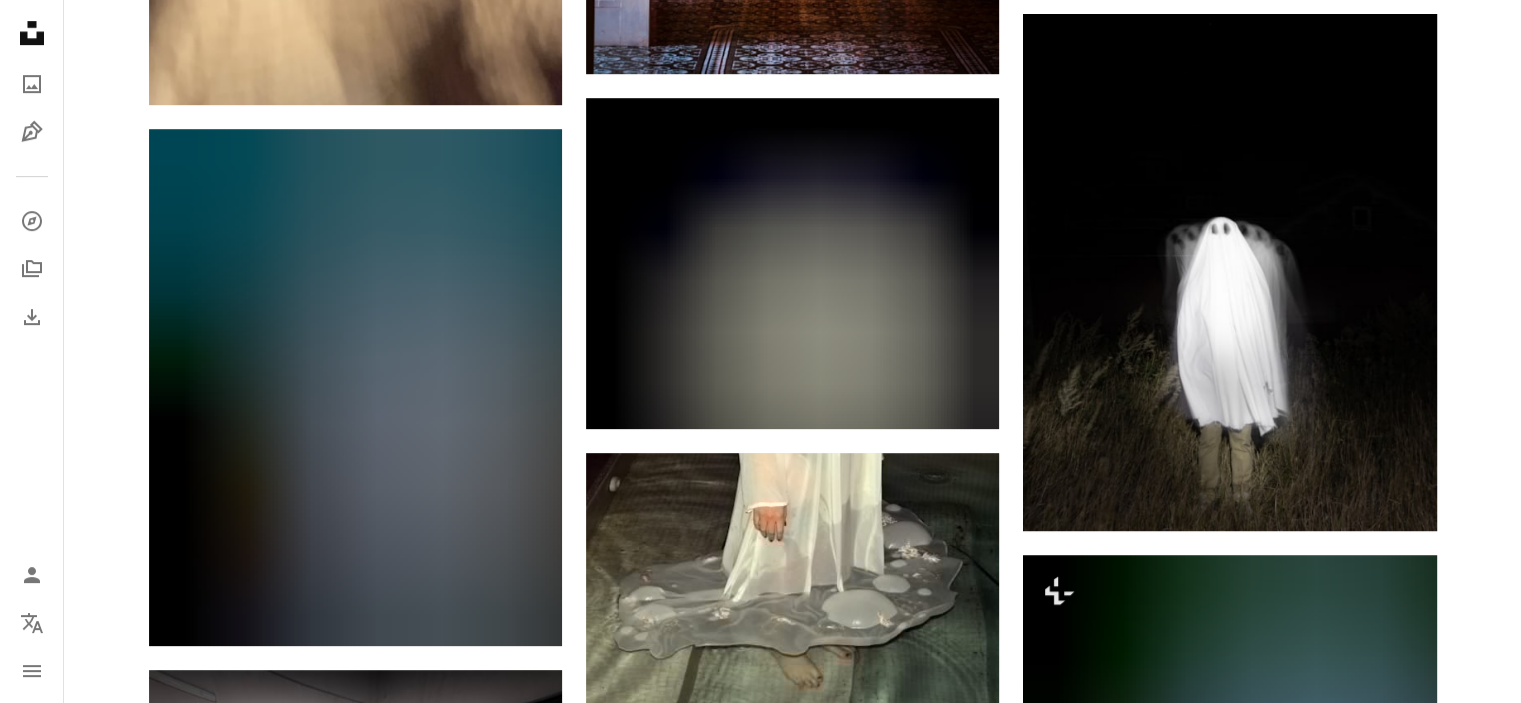 scroll, scrollTop: 0, scrollLeft: 0, axis: both 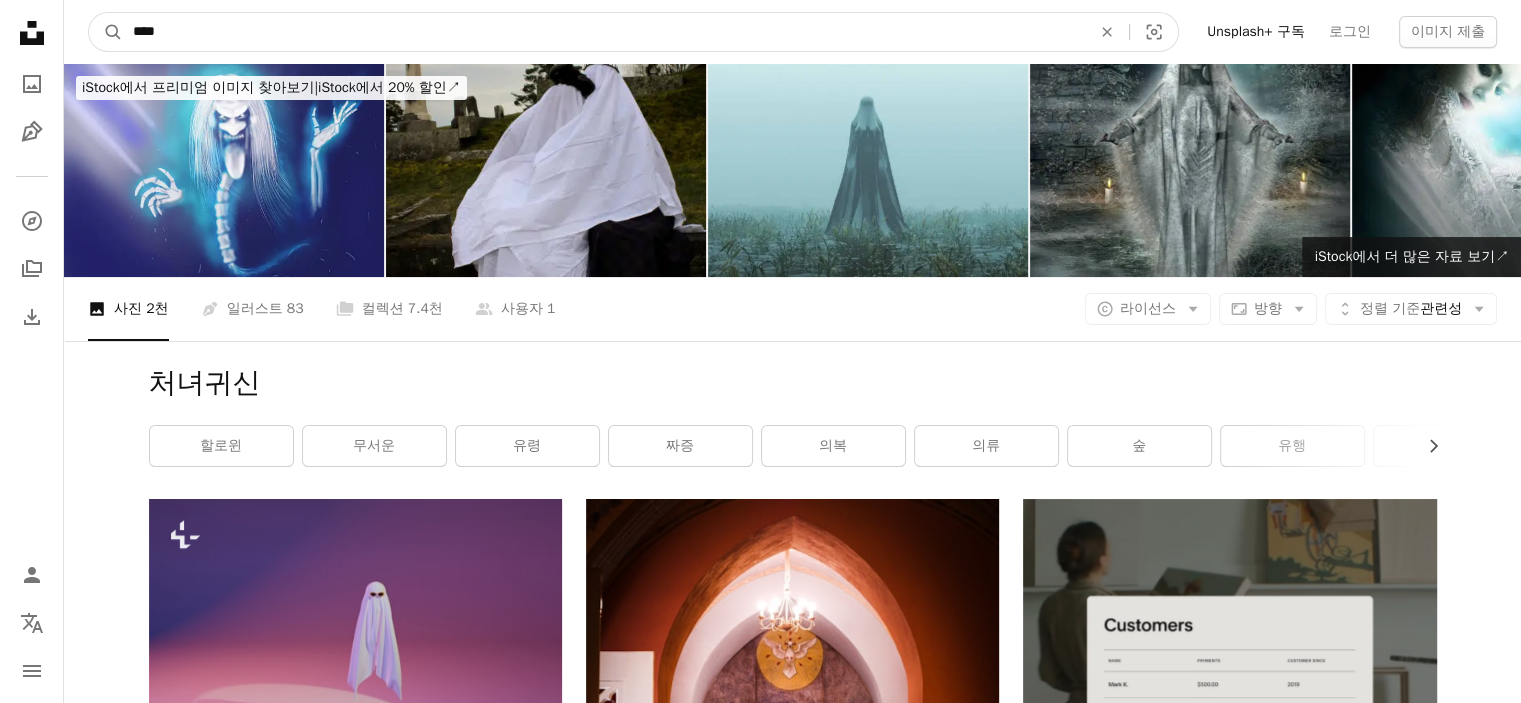 drag, startPoint x: 209, startPoint y: 31, endPoint x: 0, endPoint y: 39, distance: 209.15306 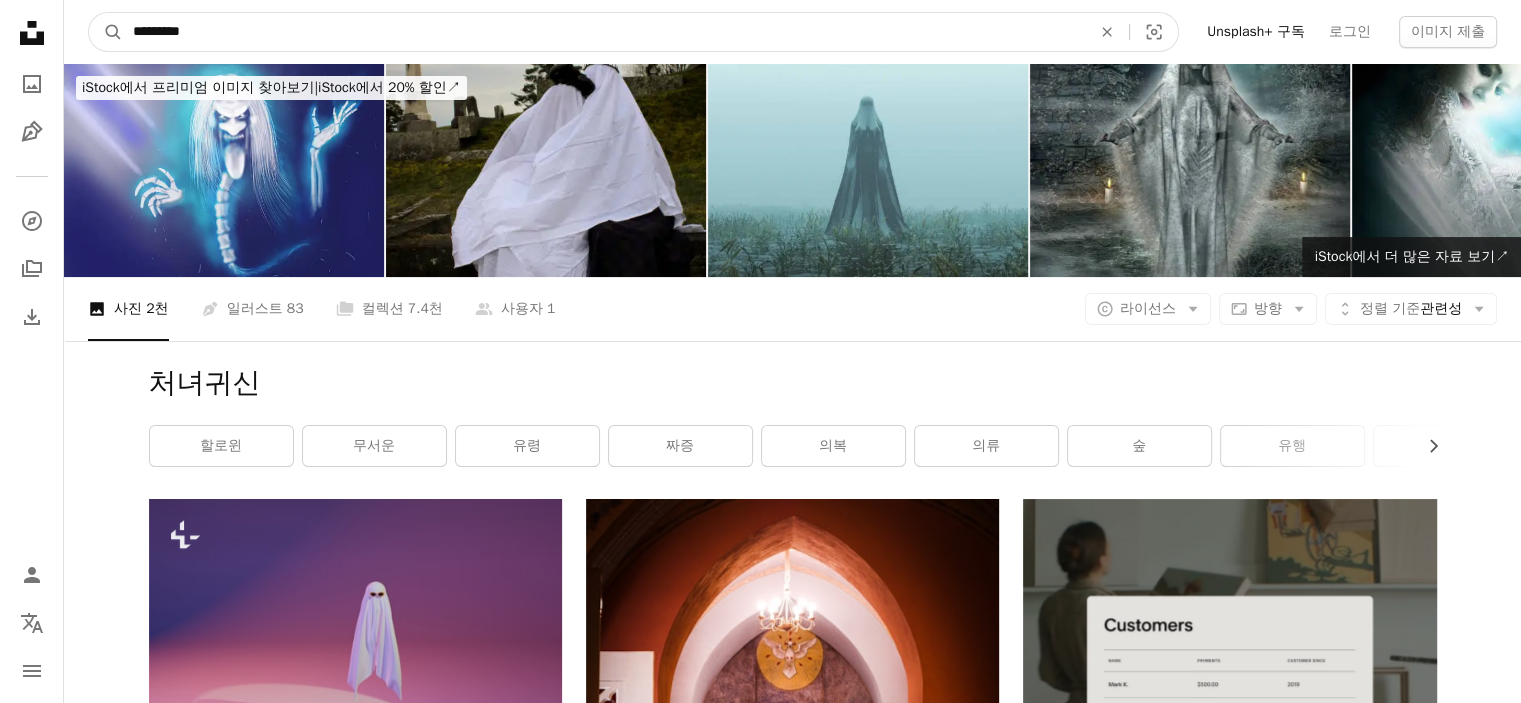 type on "**********" 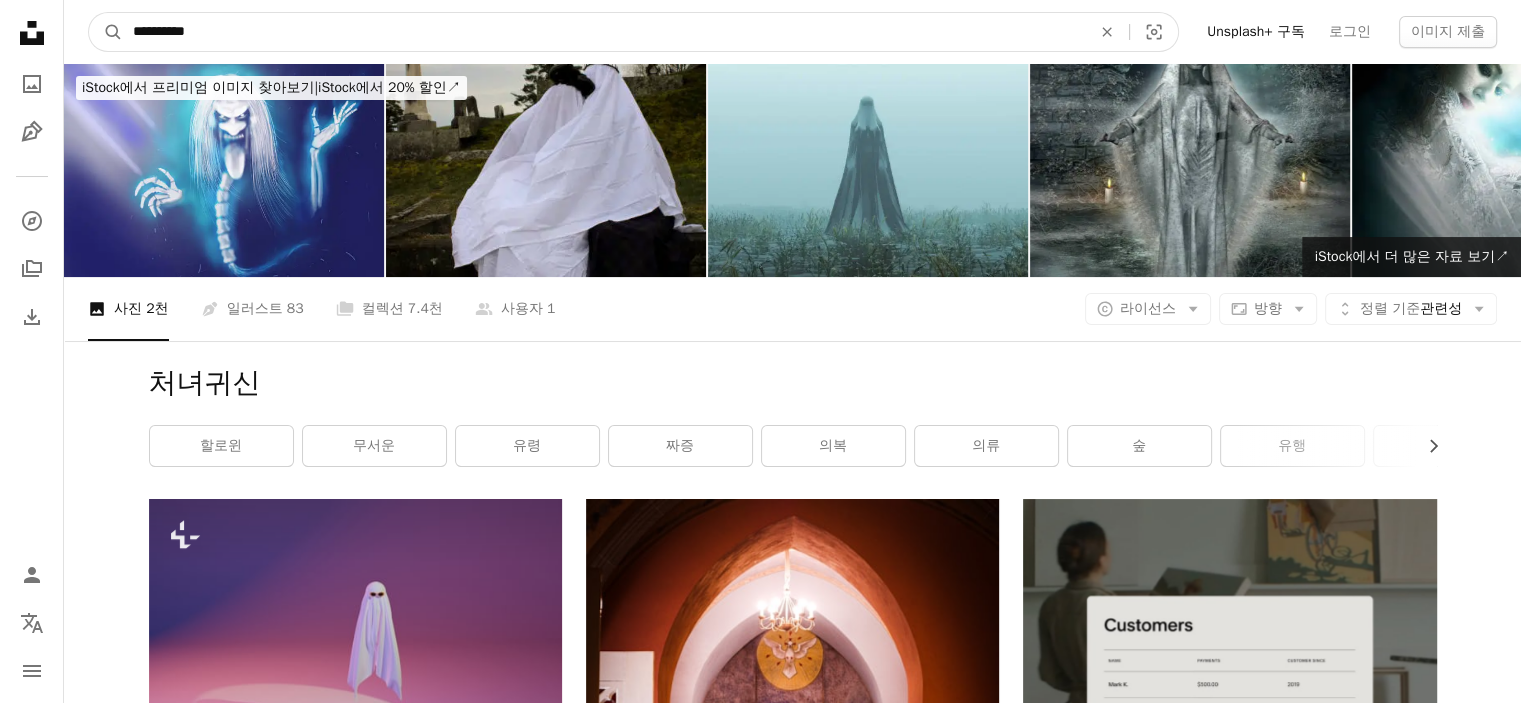 click on "A magnifying glass" at bounding box center [106, 32] 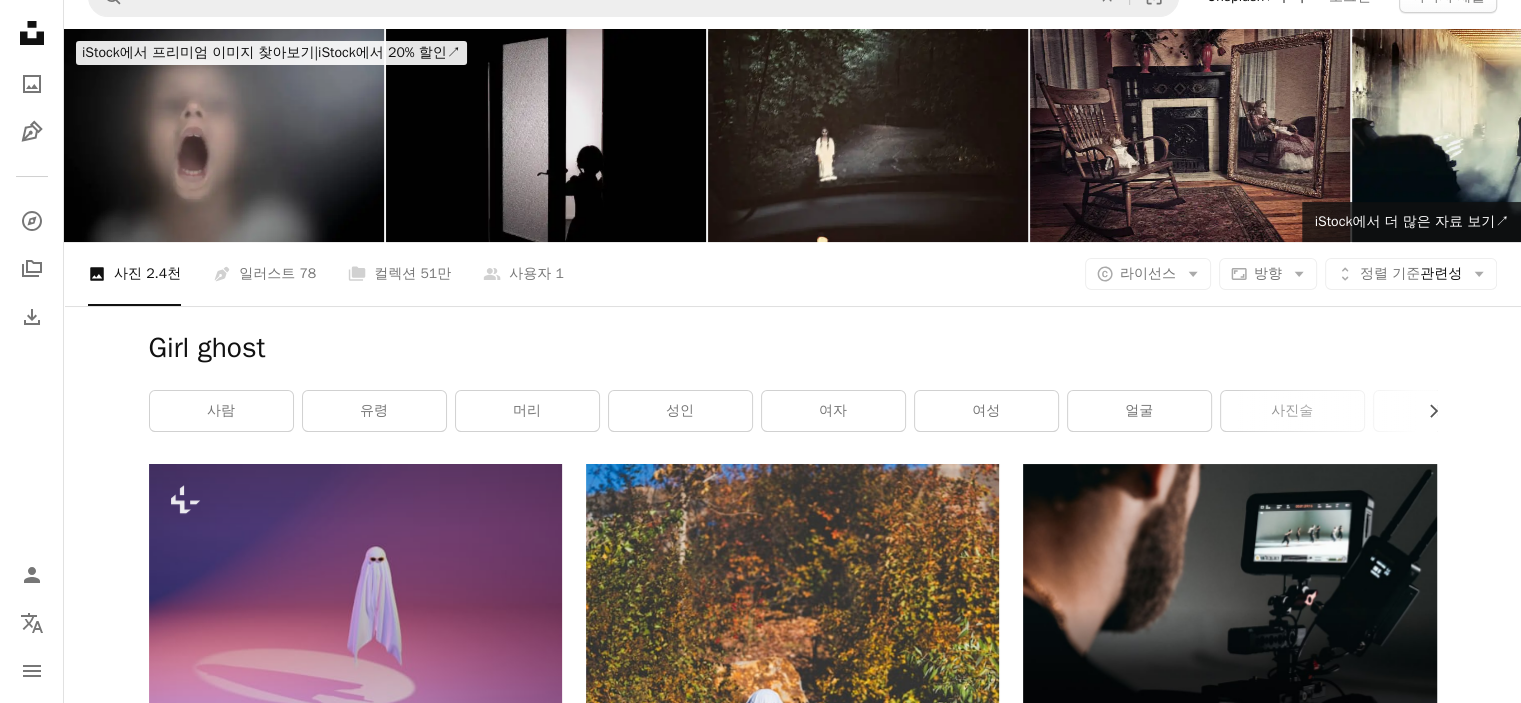 scroll, scrollTop: 0, scrollLeft: 0, axis: both 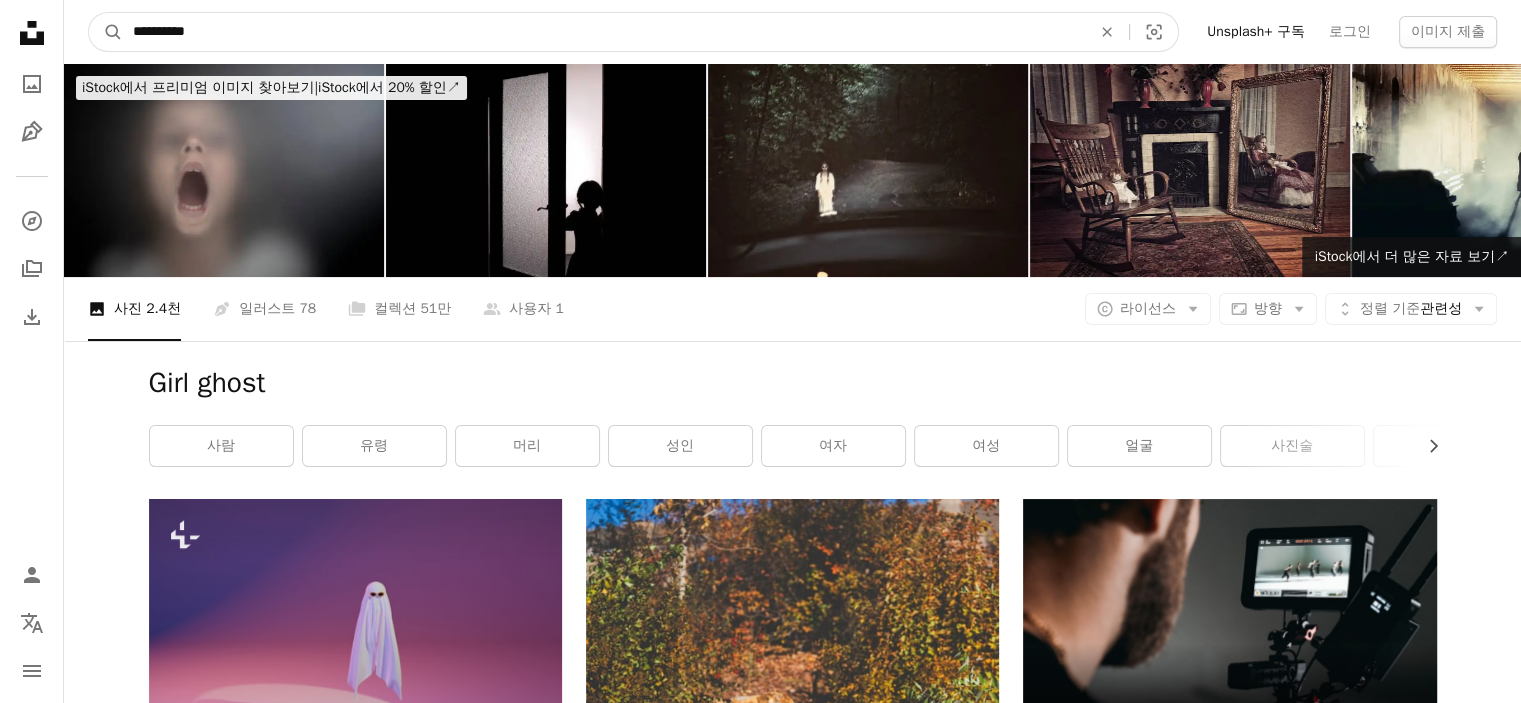 drag, startPoint x: 247, startPoint y: 22, endPoint x: 0, endPoint y: -6, distance: 248.58199 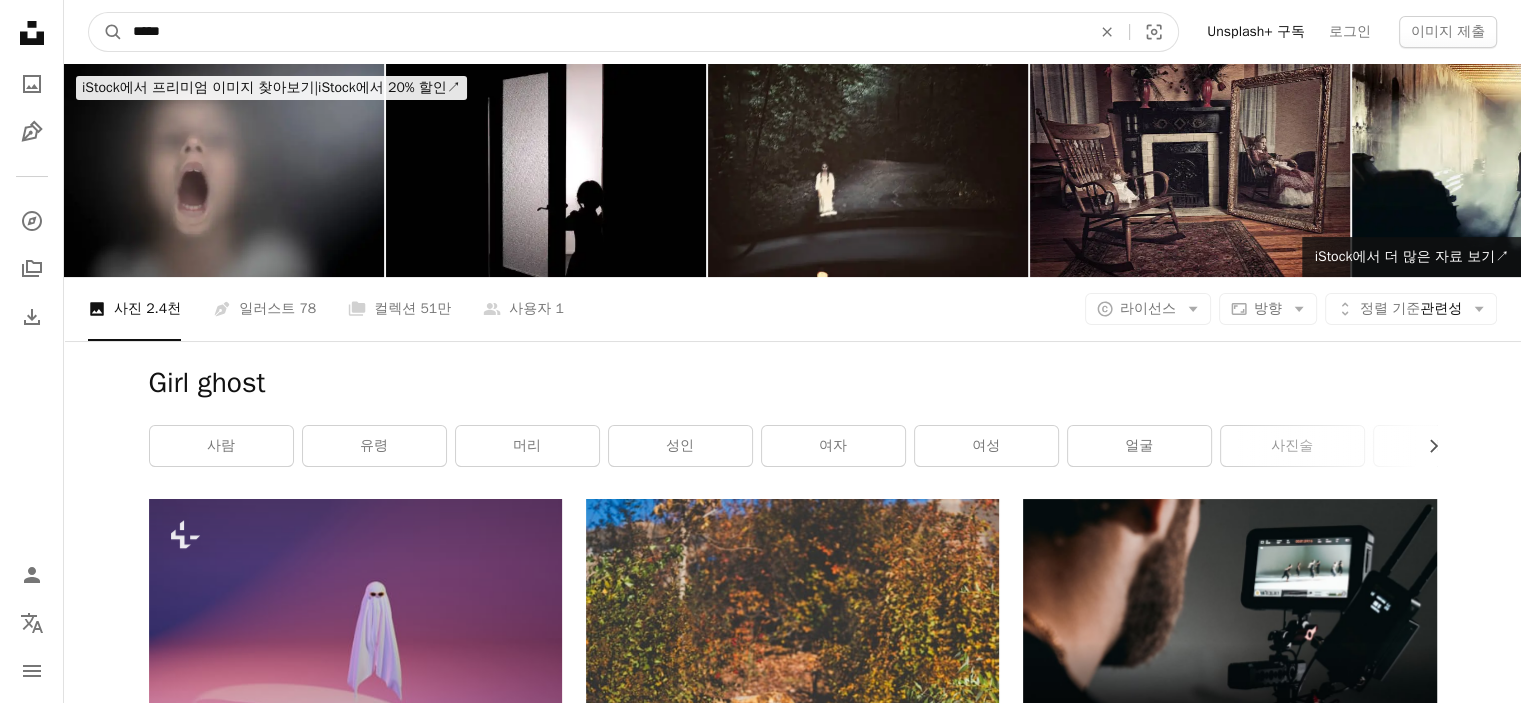 type on "*****" 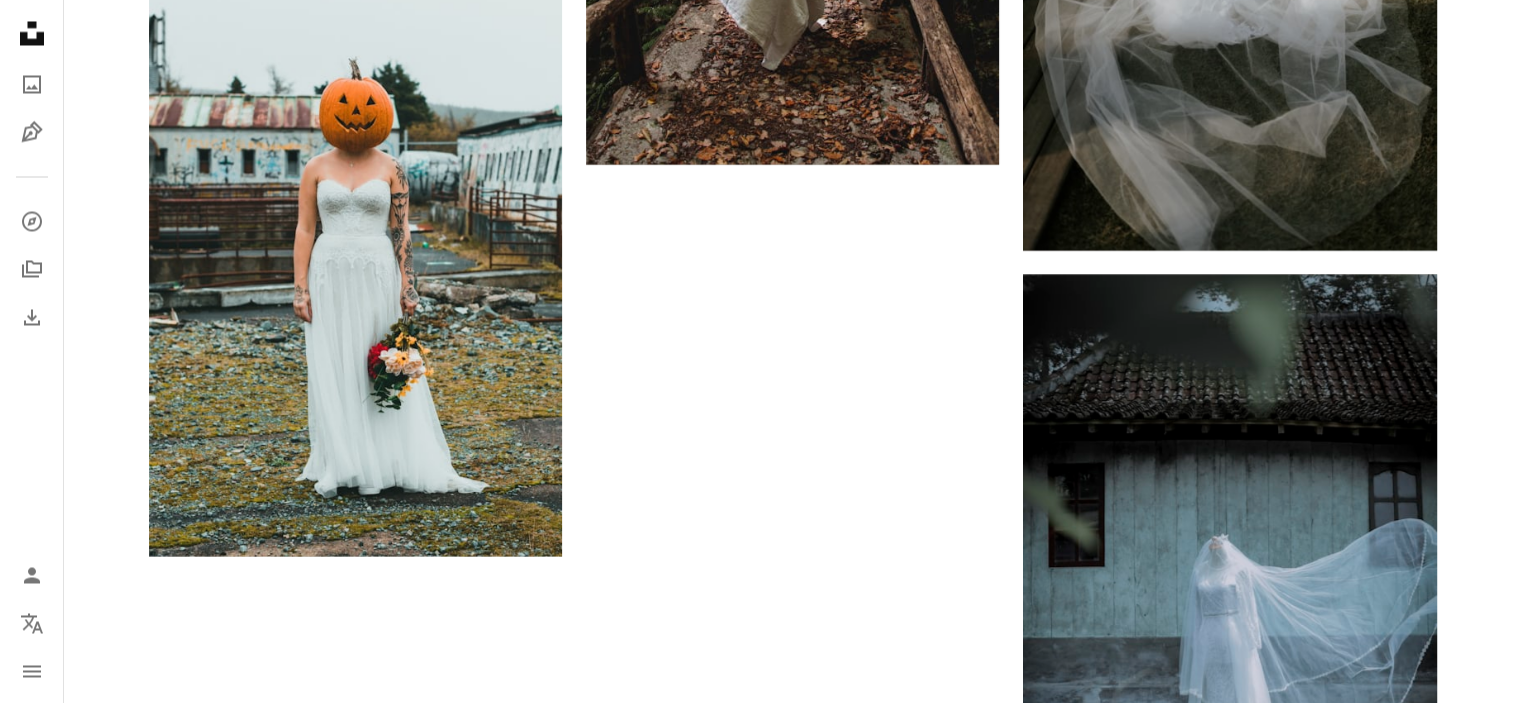 scroll, scrollTop: 4000, scrollLeft: 0, axis: vertical 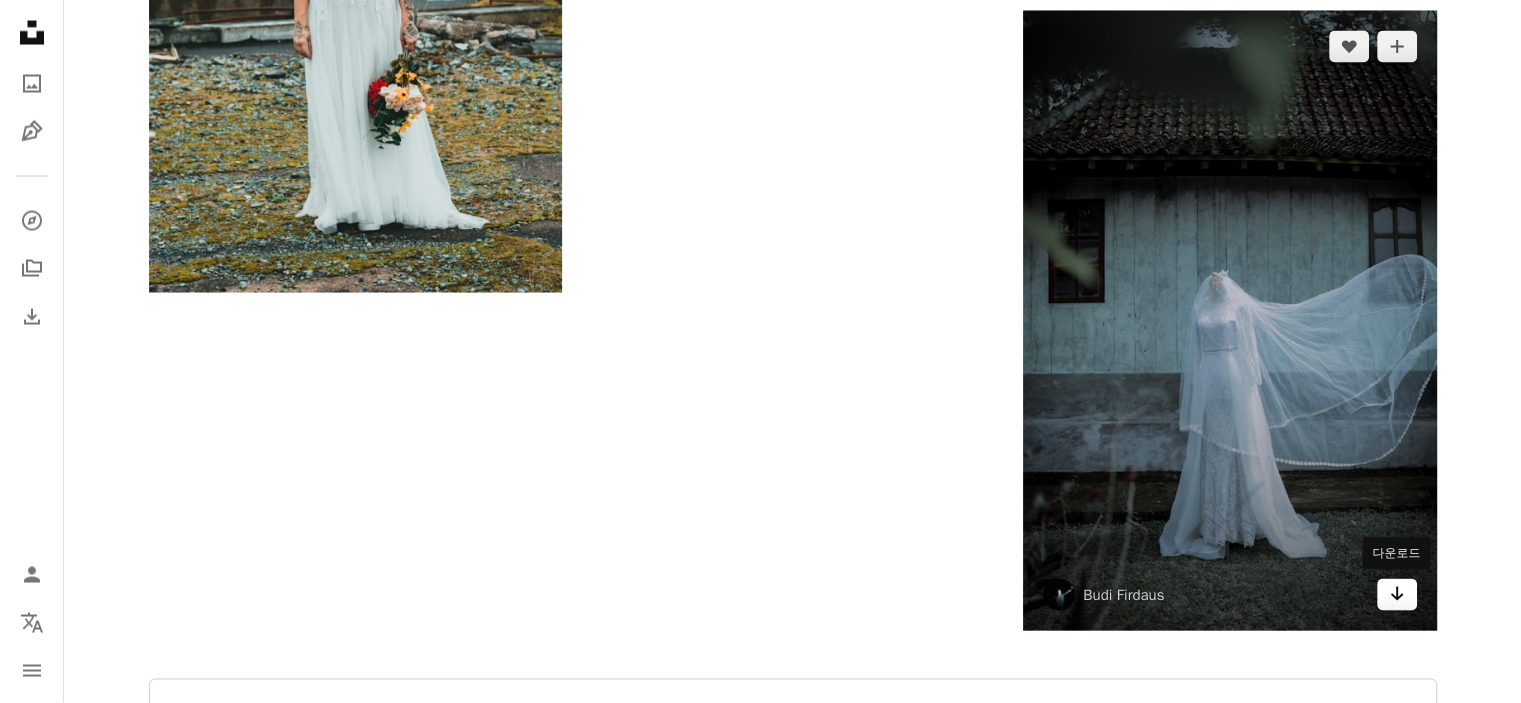 click on "Arrow pointing down" 